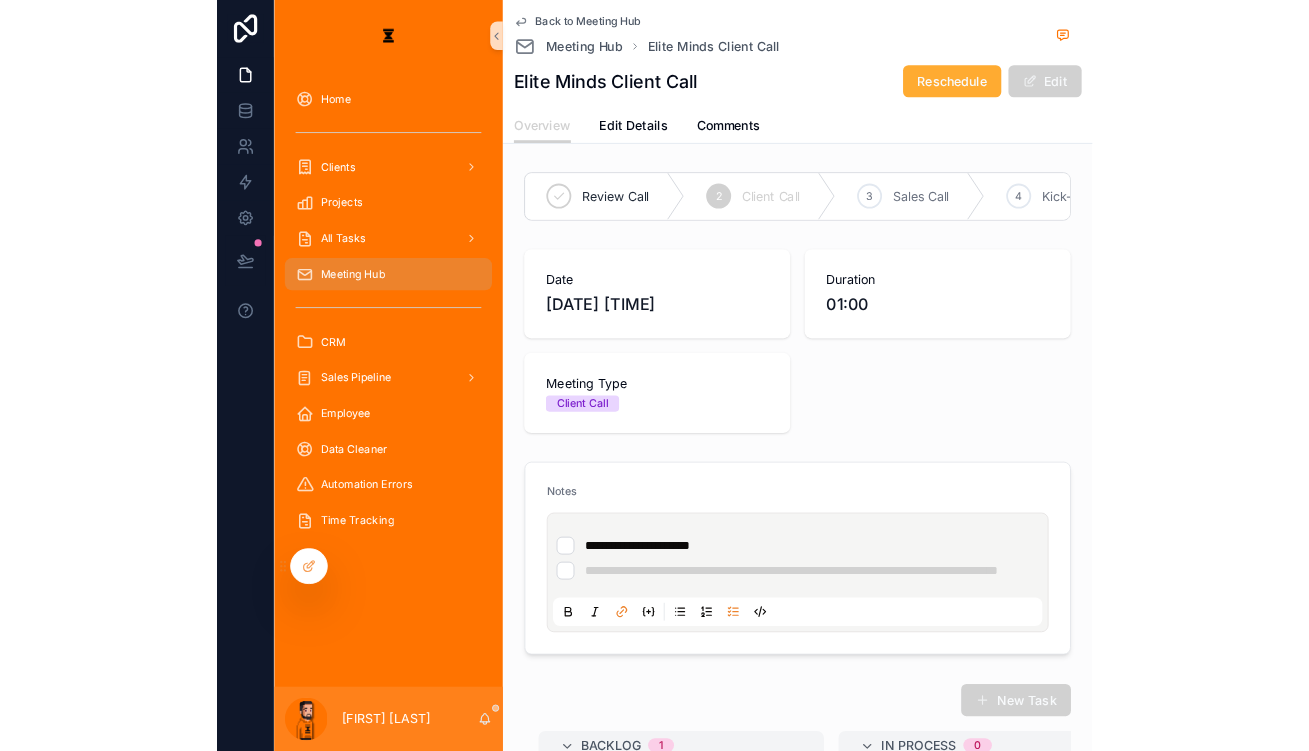 scroll, scrollTop: 0, scrollLeft: 0, axis: both 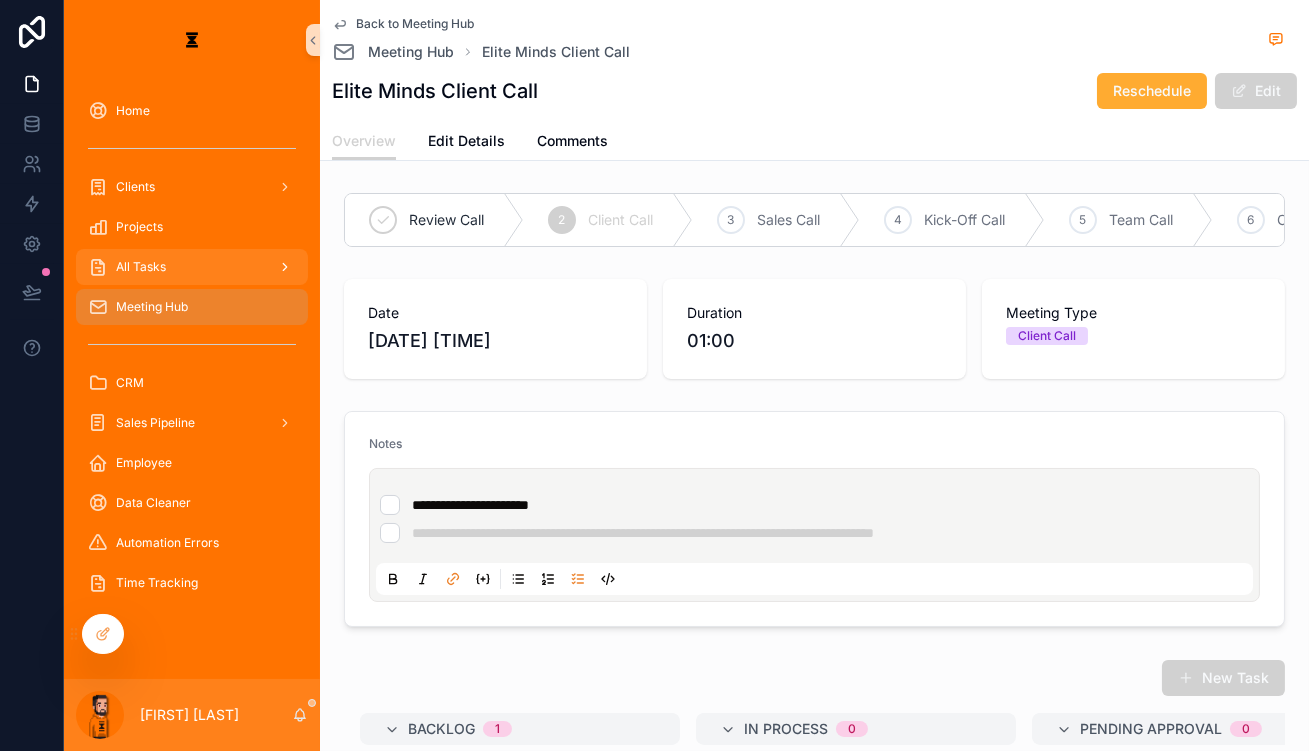click on "All Tasks" at bounding box center (141, 267) 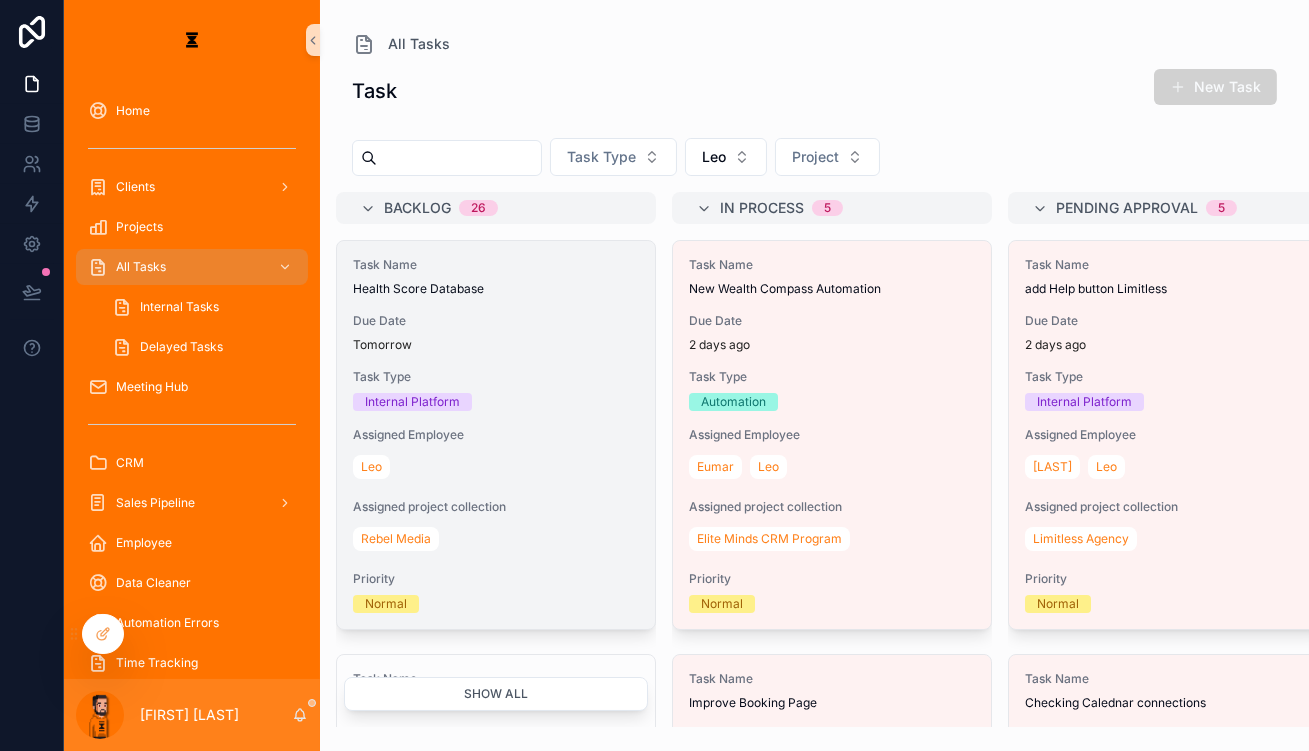click on "Task Name Health Score Database Due Date Tomorrow Task Type Internal Platform Assigned Employee Leo Assigned project collection Rebel Media Priority Normal" at bounding box center [496, 435] 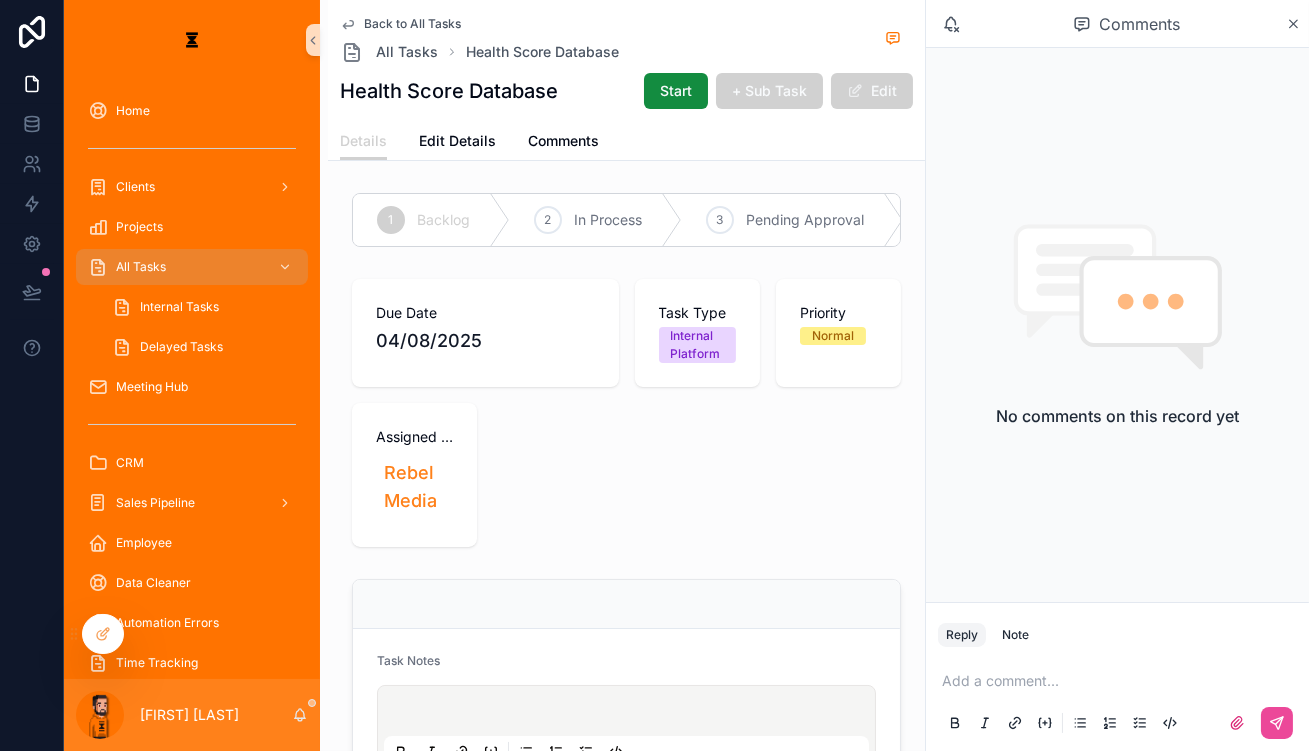 click at bounding box center (630, 714) 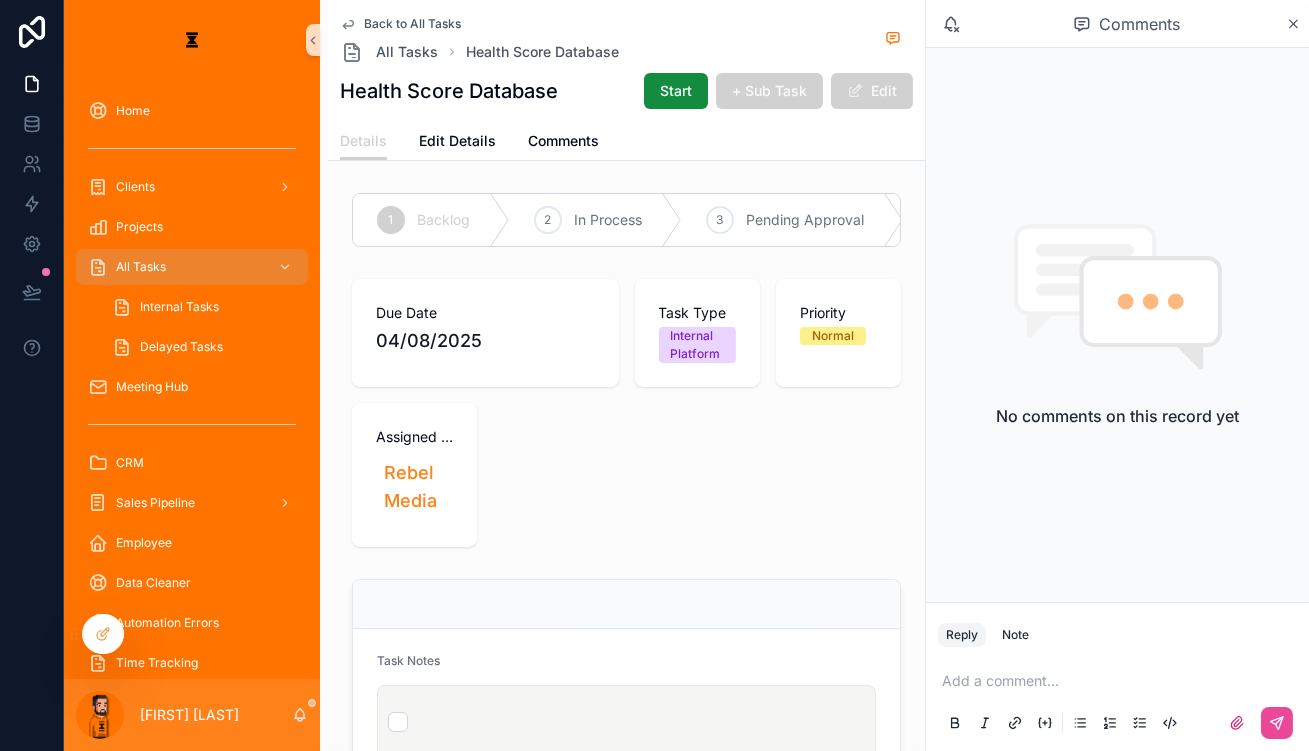 type 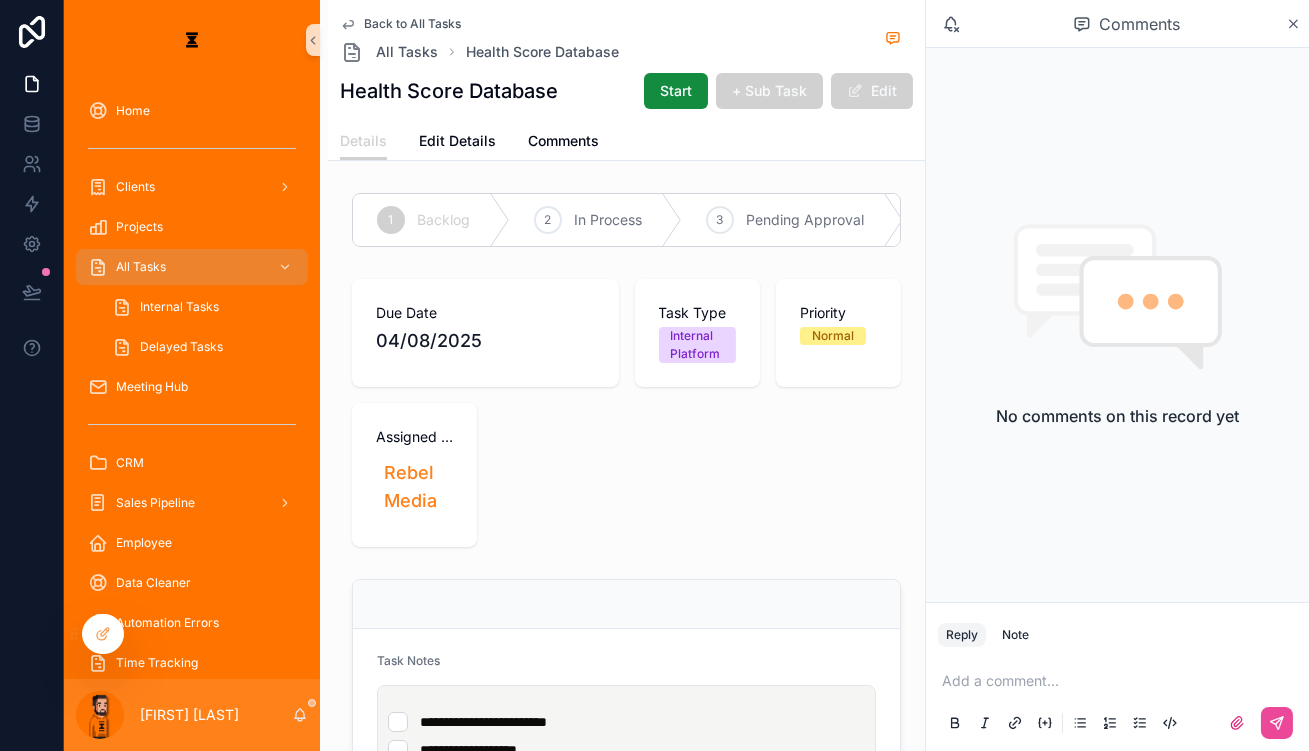 click at bounding box center (626, 806) 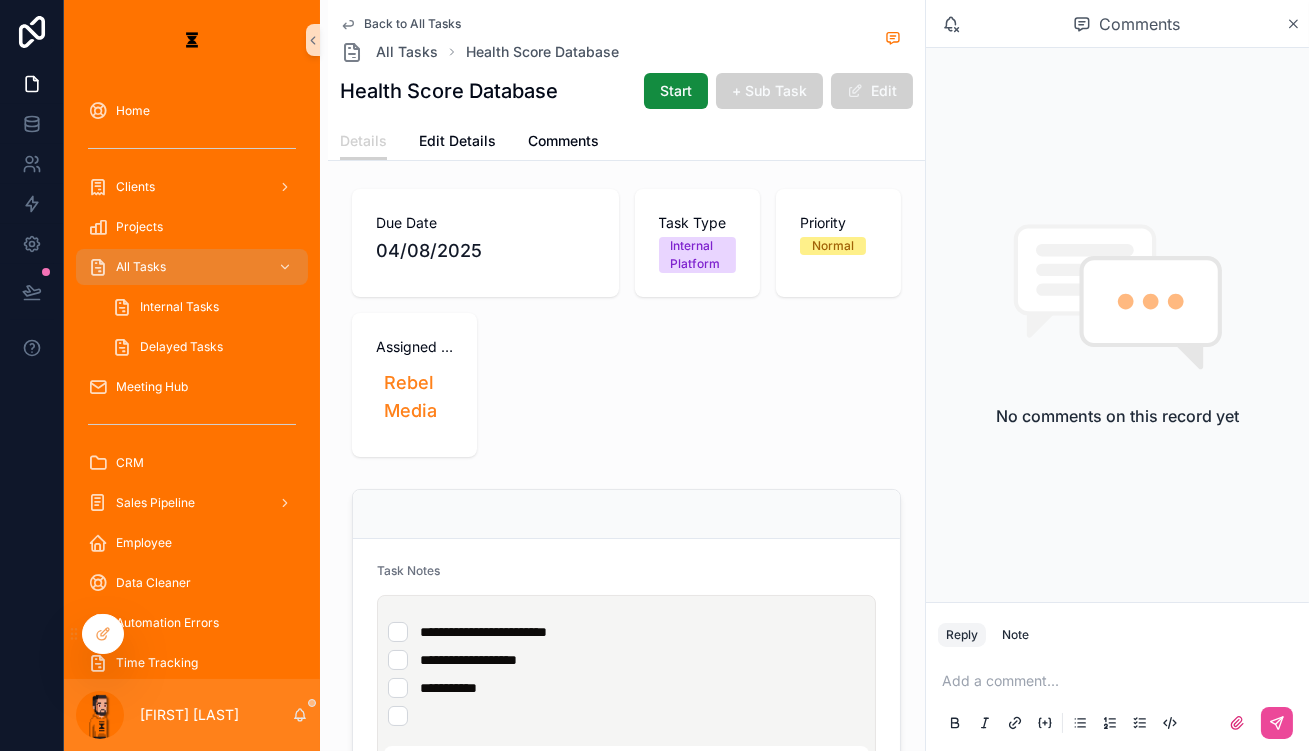 scroll, scrollTop: 90, scrollLeft: 0, axis: vertical 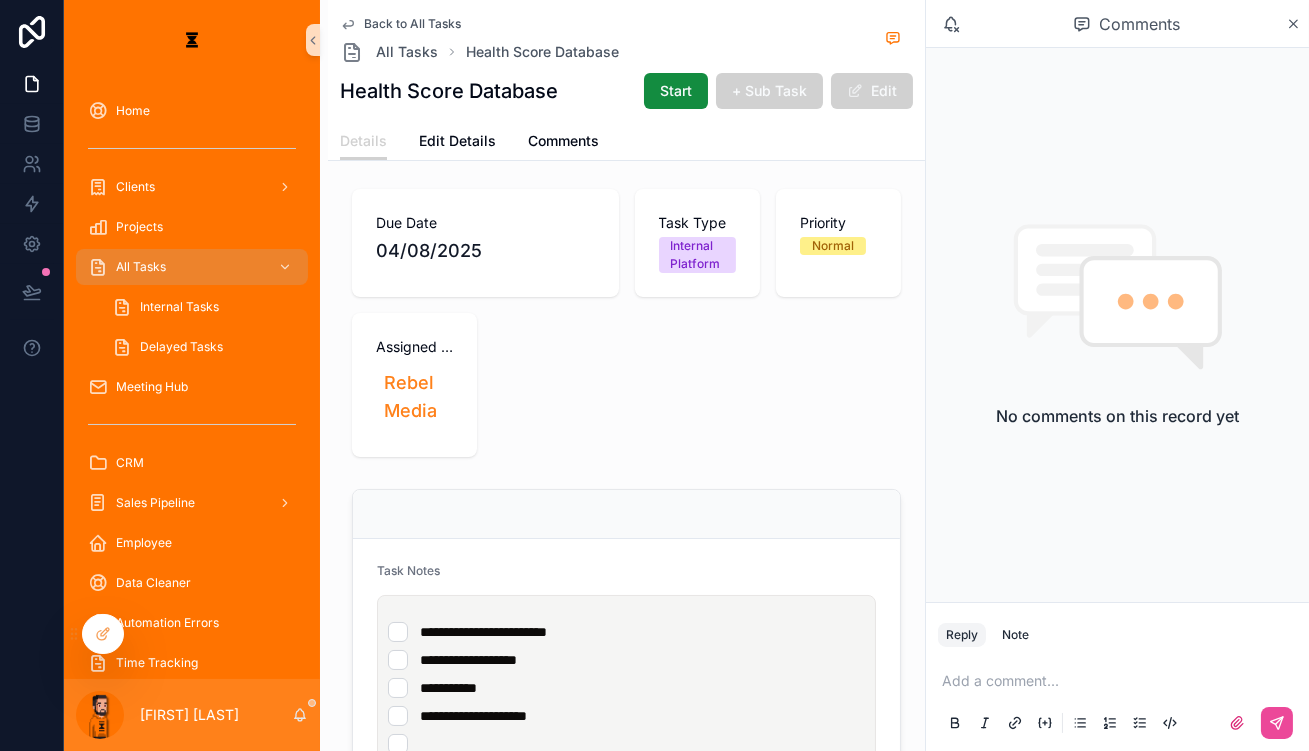 click on "**********" at bounding box center [468, 660] 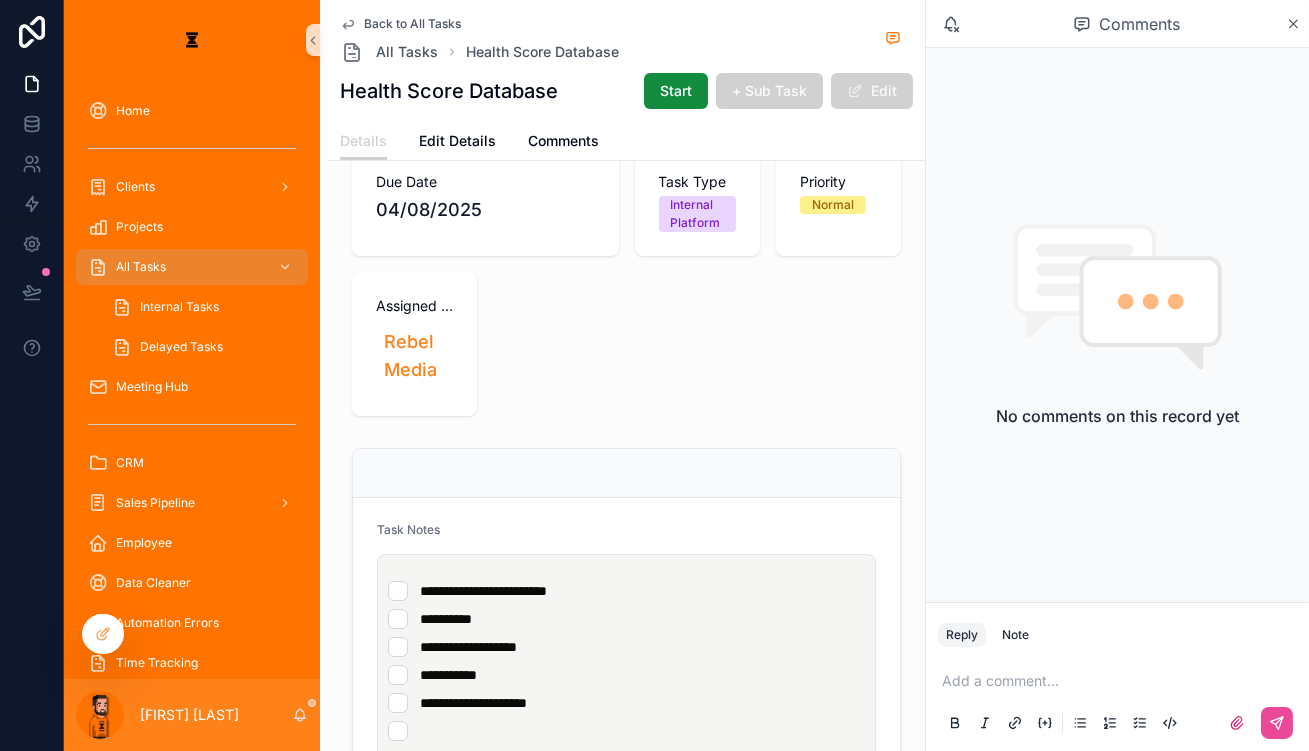 scroll, scrollTop: 181, scrollLeft: 0, axis: vertical 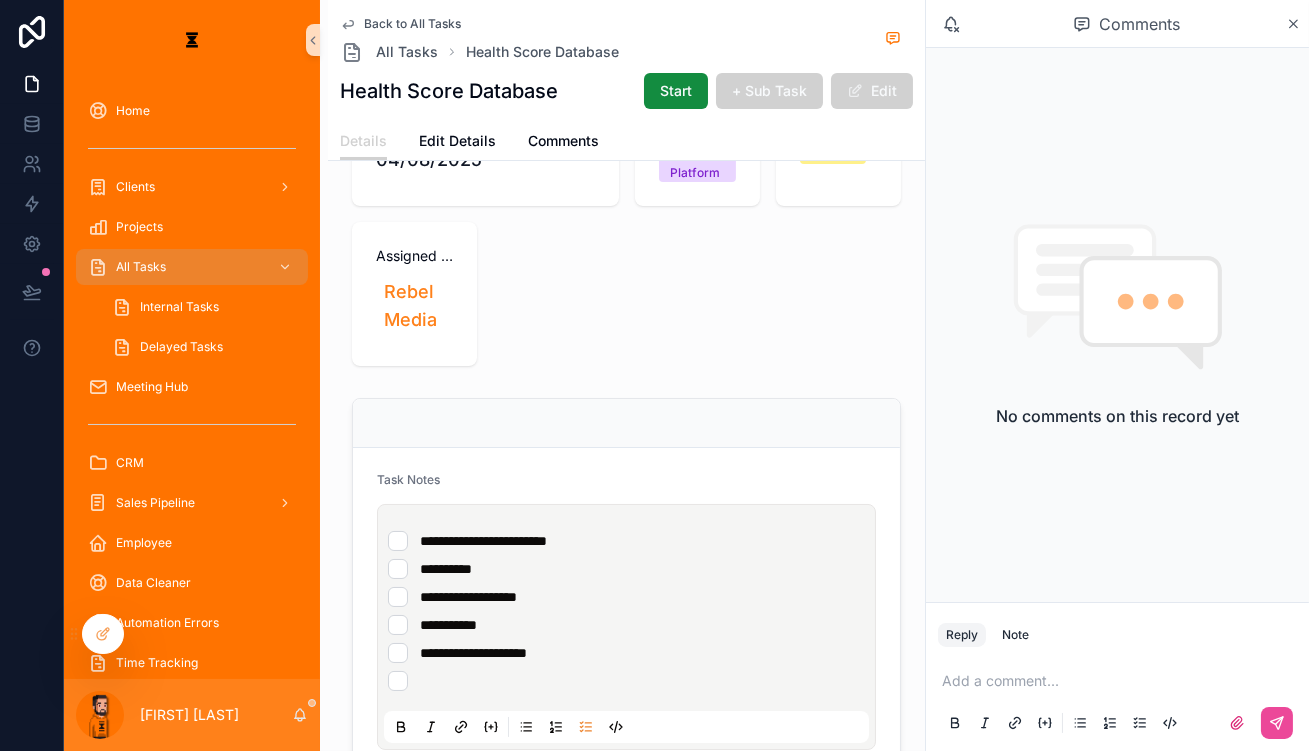 click at bounding box center [626, 681] 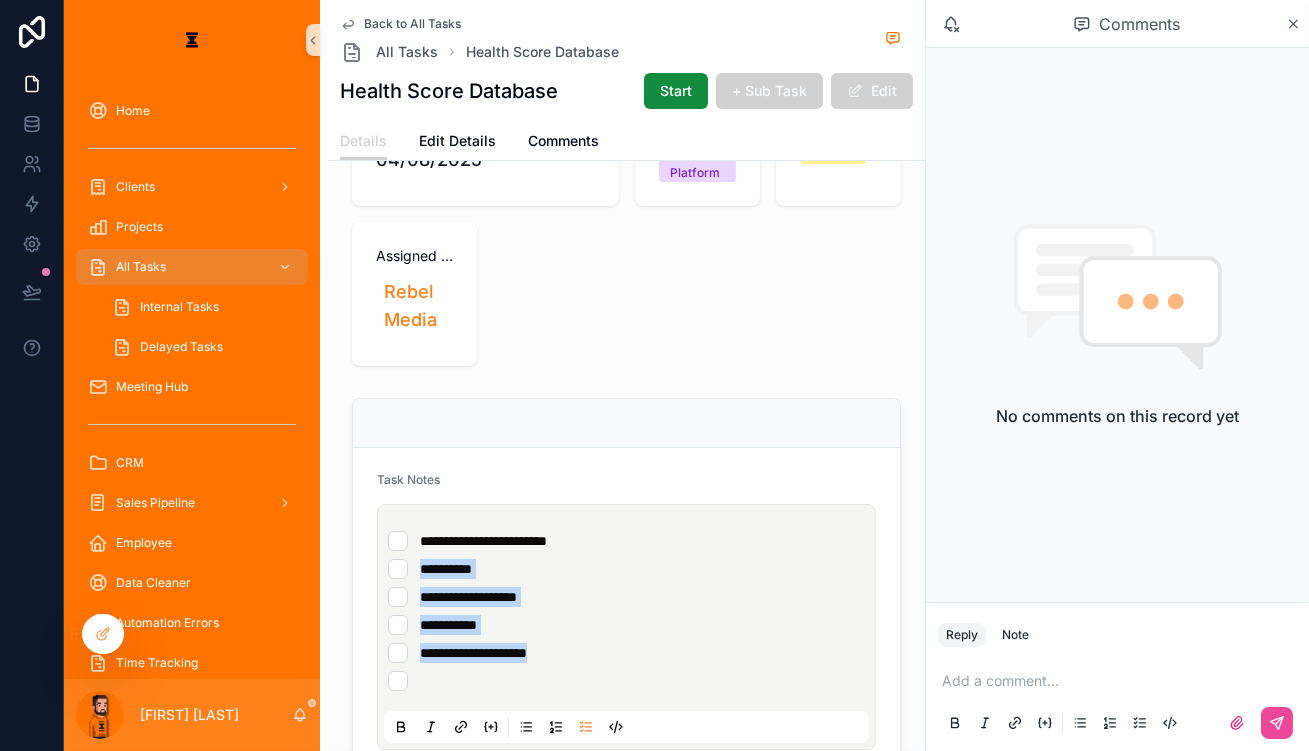 drag, startPoint x: 509, startPoint y: 536, endPoint x: 368, endPoint y: 461, distance: 159.70598 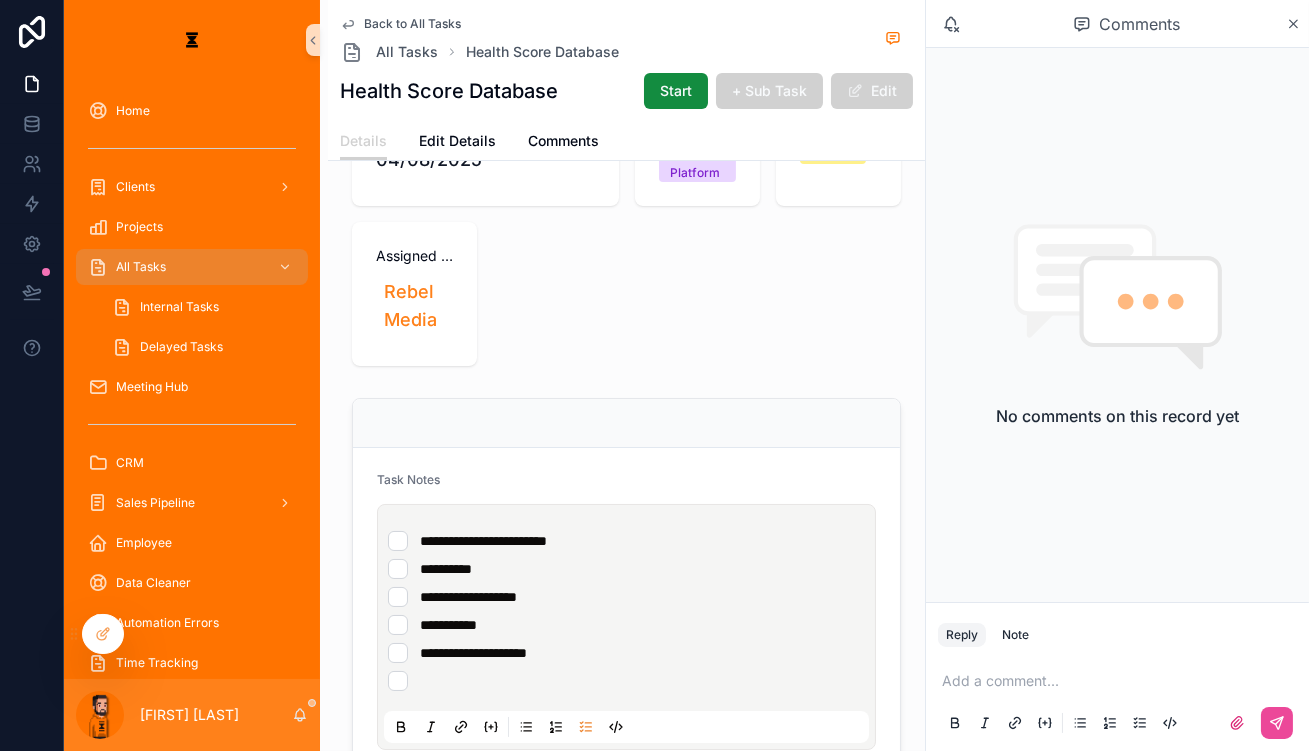 click on "**********" at bounding box center [630, 611] 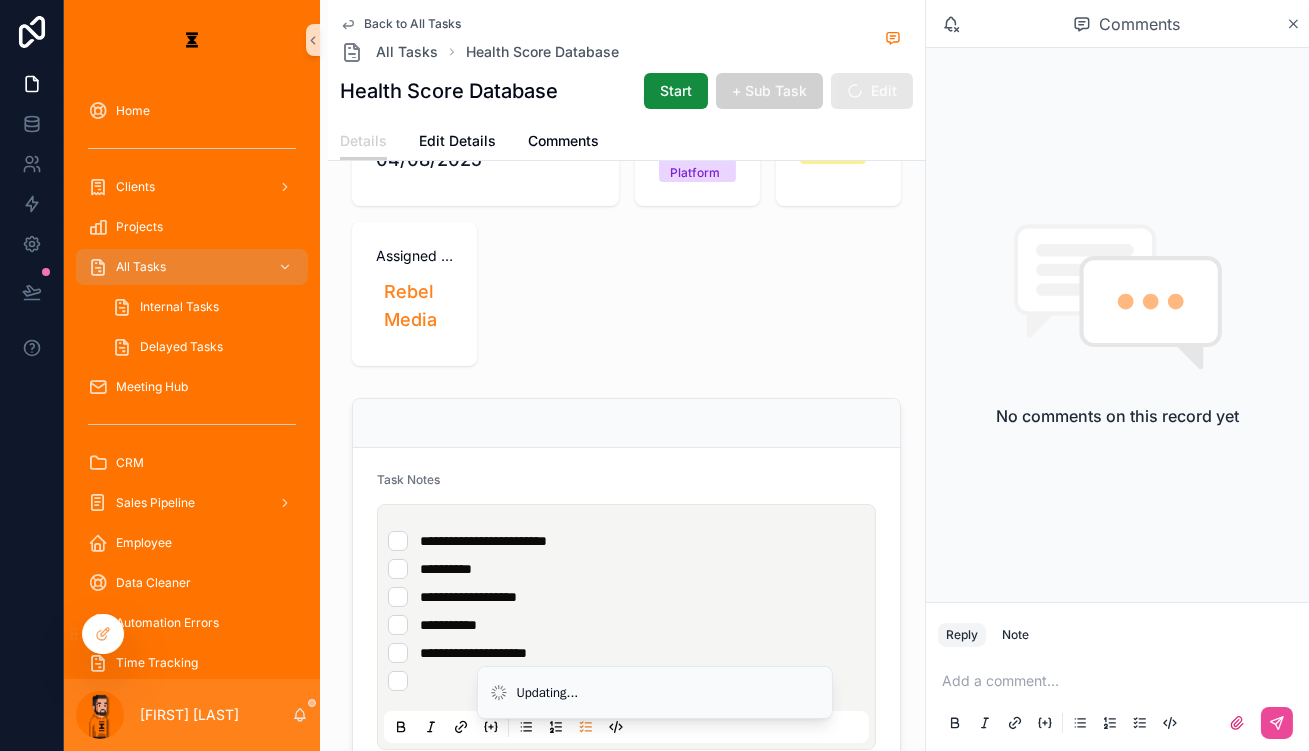 click on "**********" at bounding box center [626, 569] 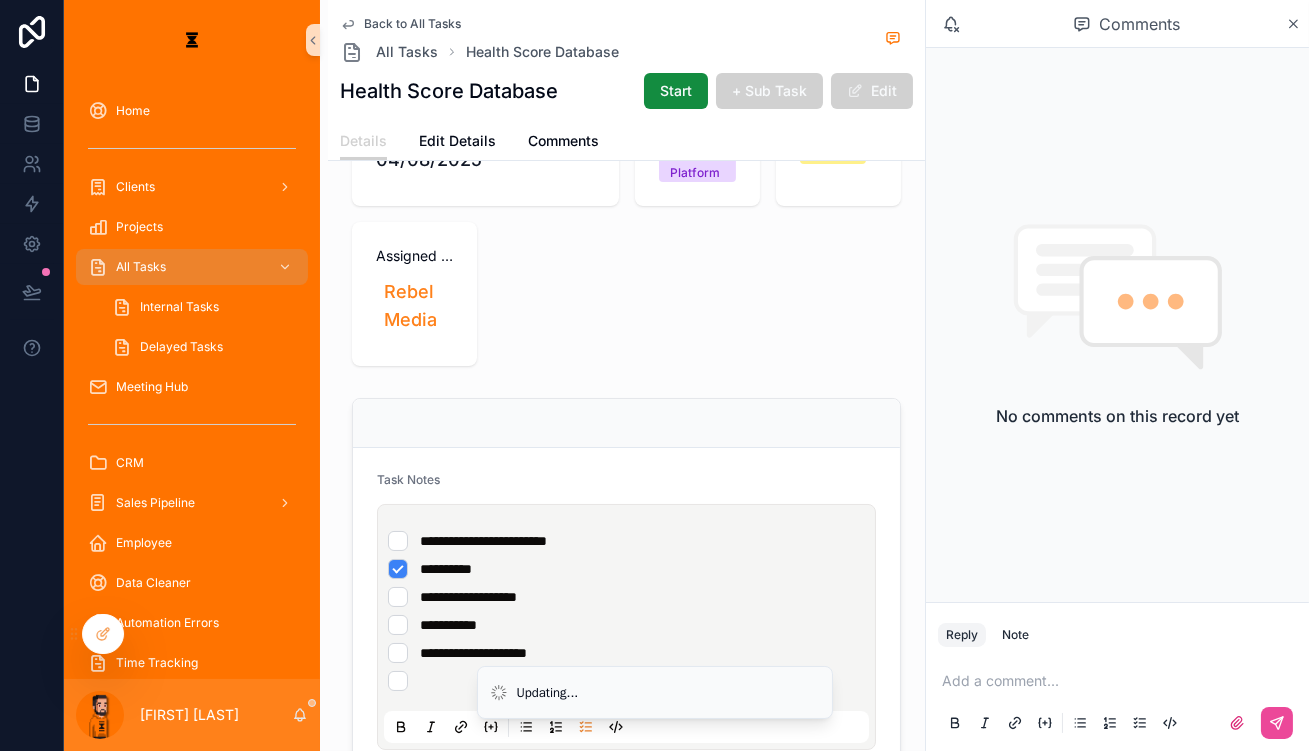 click on "**********" at bounding box center [626, 569] 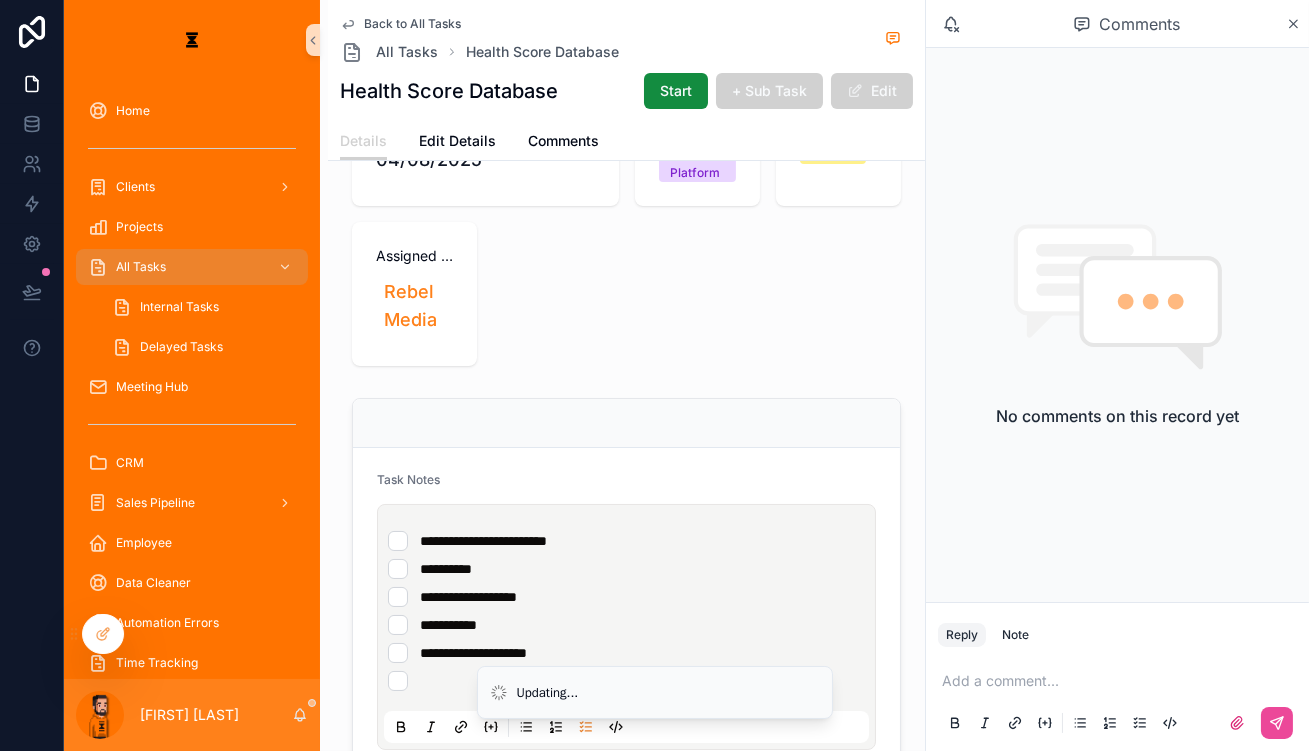 click on "**********" at bounding box center [626, 569] 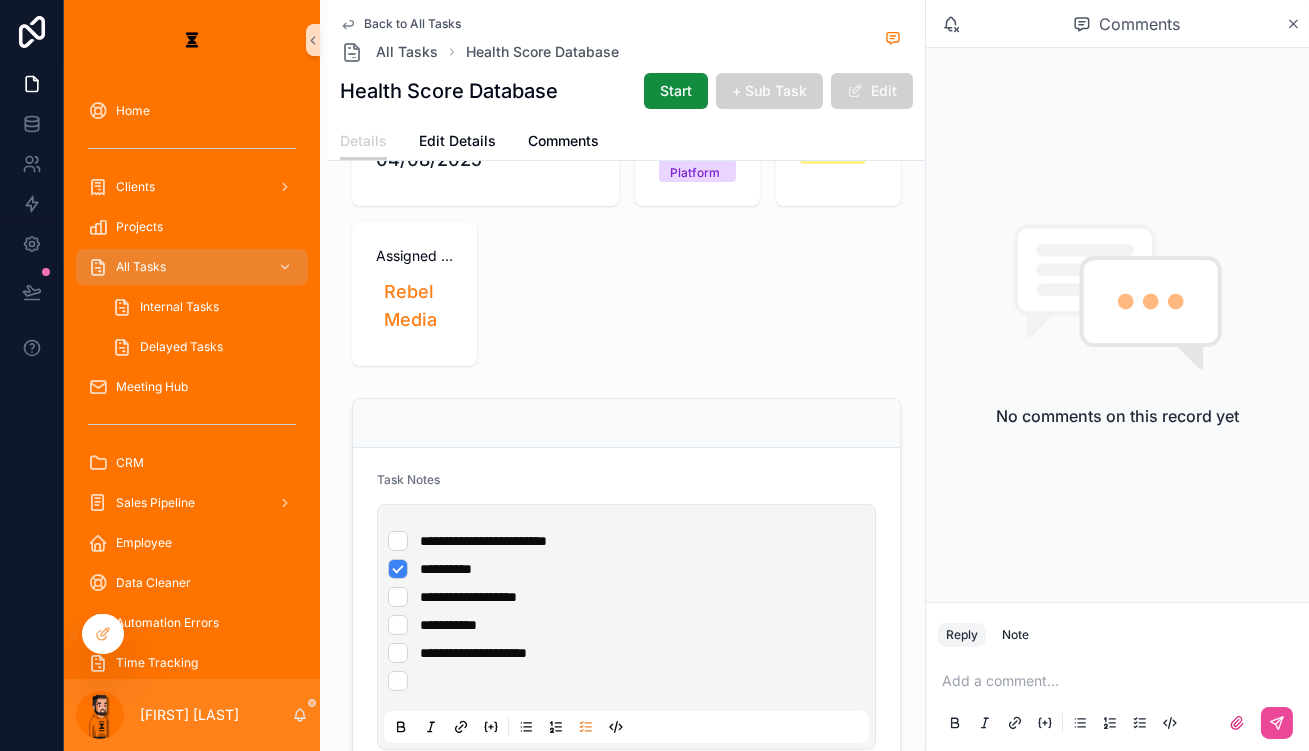 click on "**********" at bounding box center [626, 569] 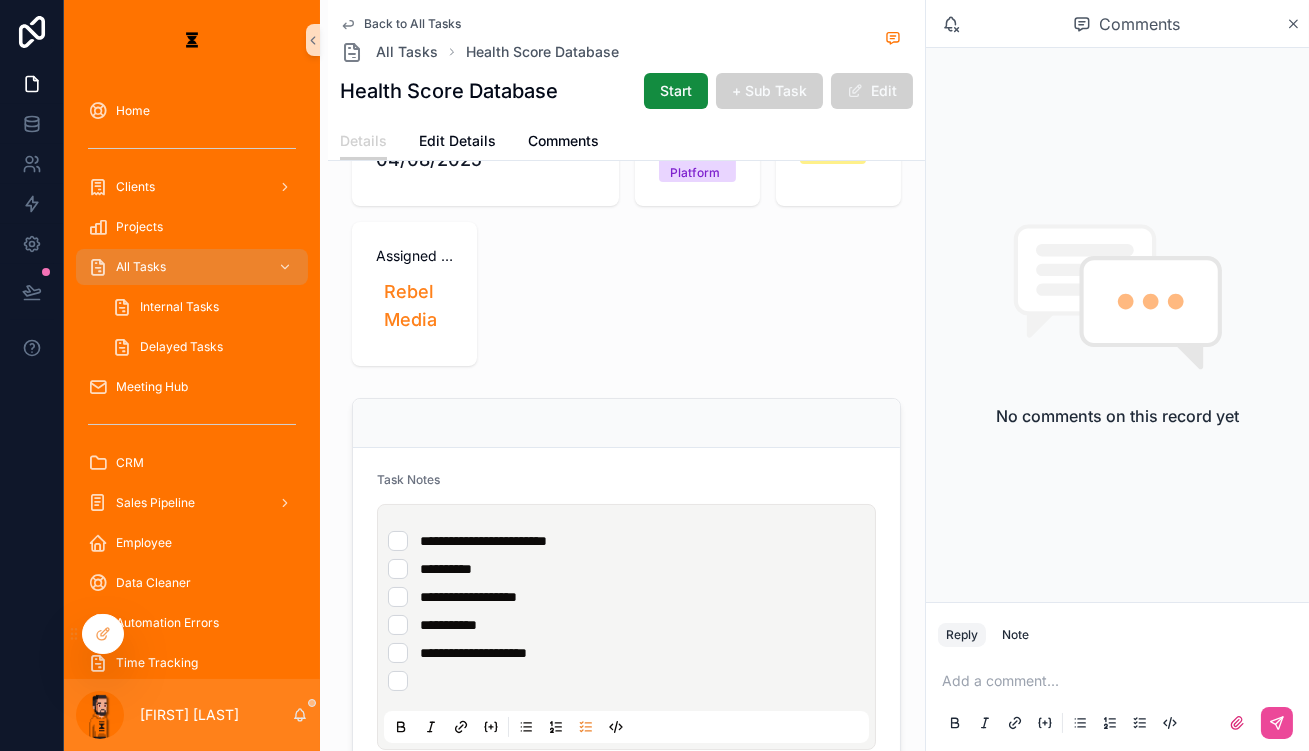 click on "**********" at bounding box center [626, 569] 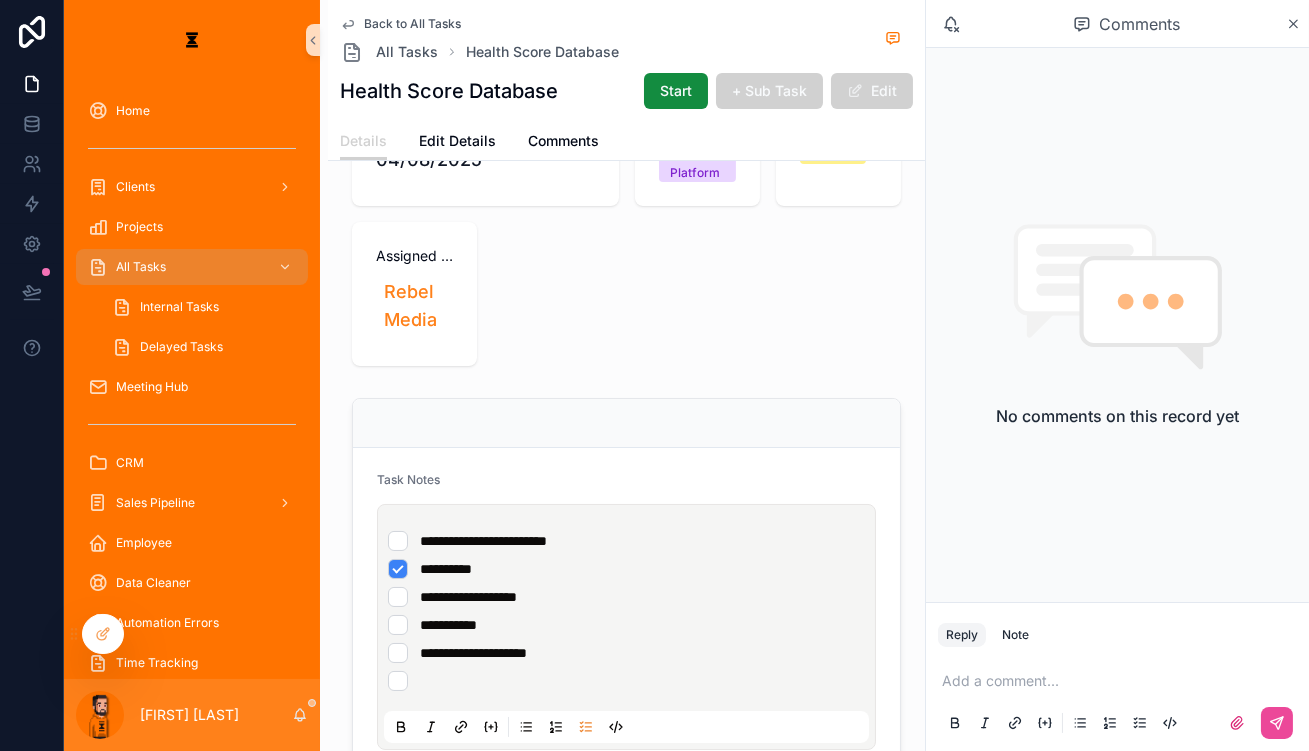 click on "**********" at bounding box center (626, 569) 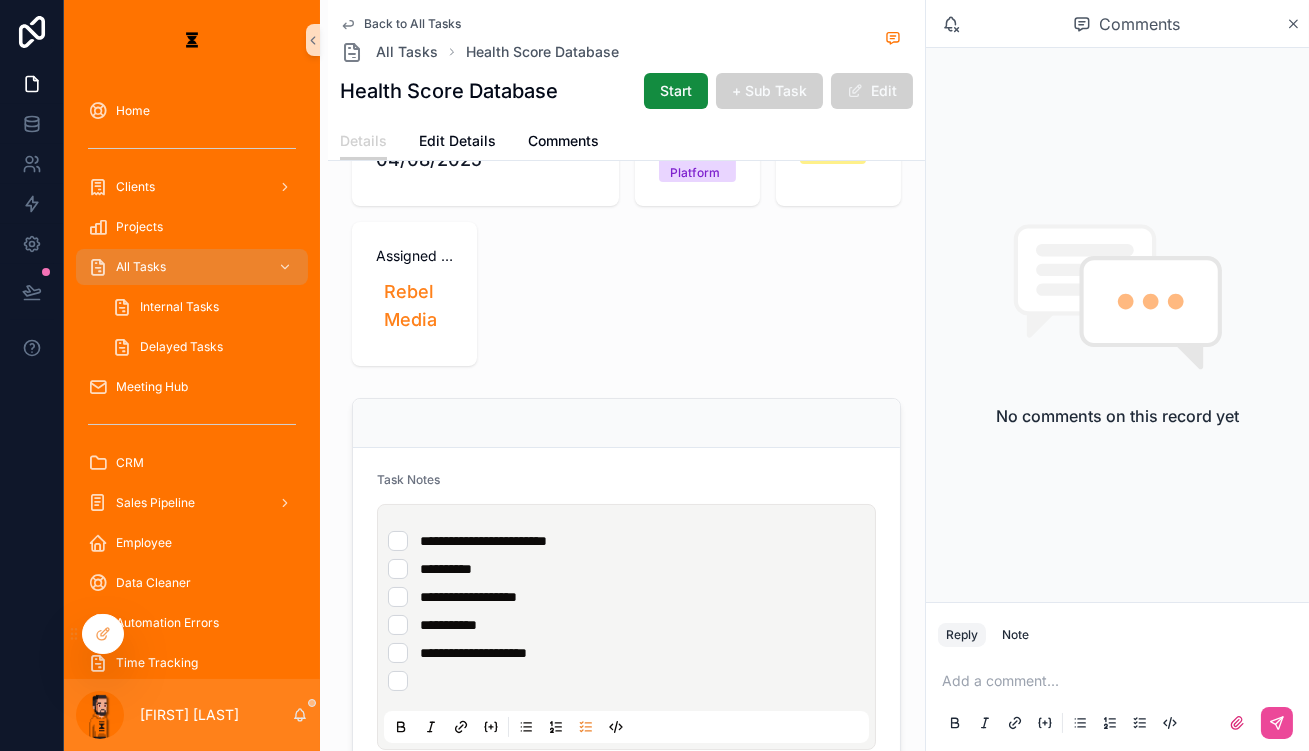 click on "**********" at bounding box center (626, 569) 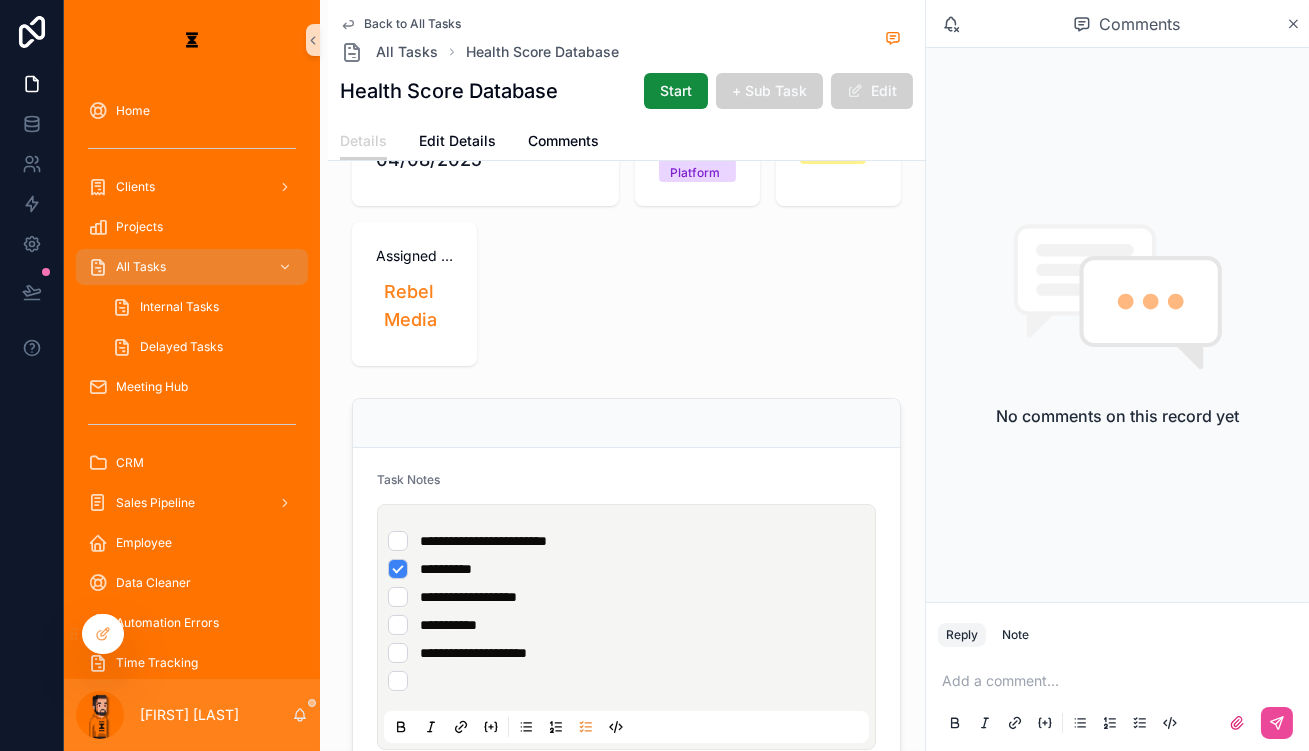 click on "**********" at bounding box center [626, 569] 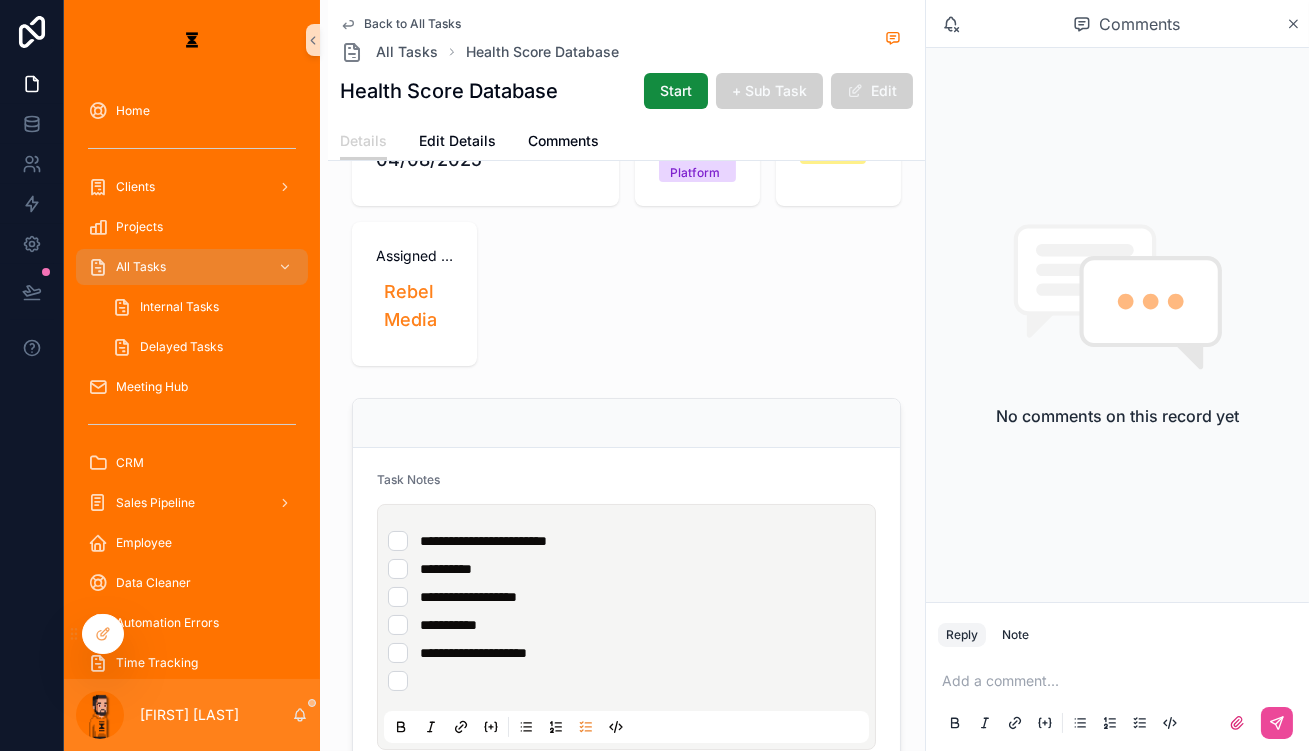 click on "**********" at bounding box center (626, 597) 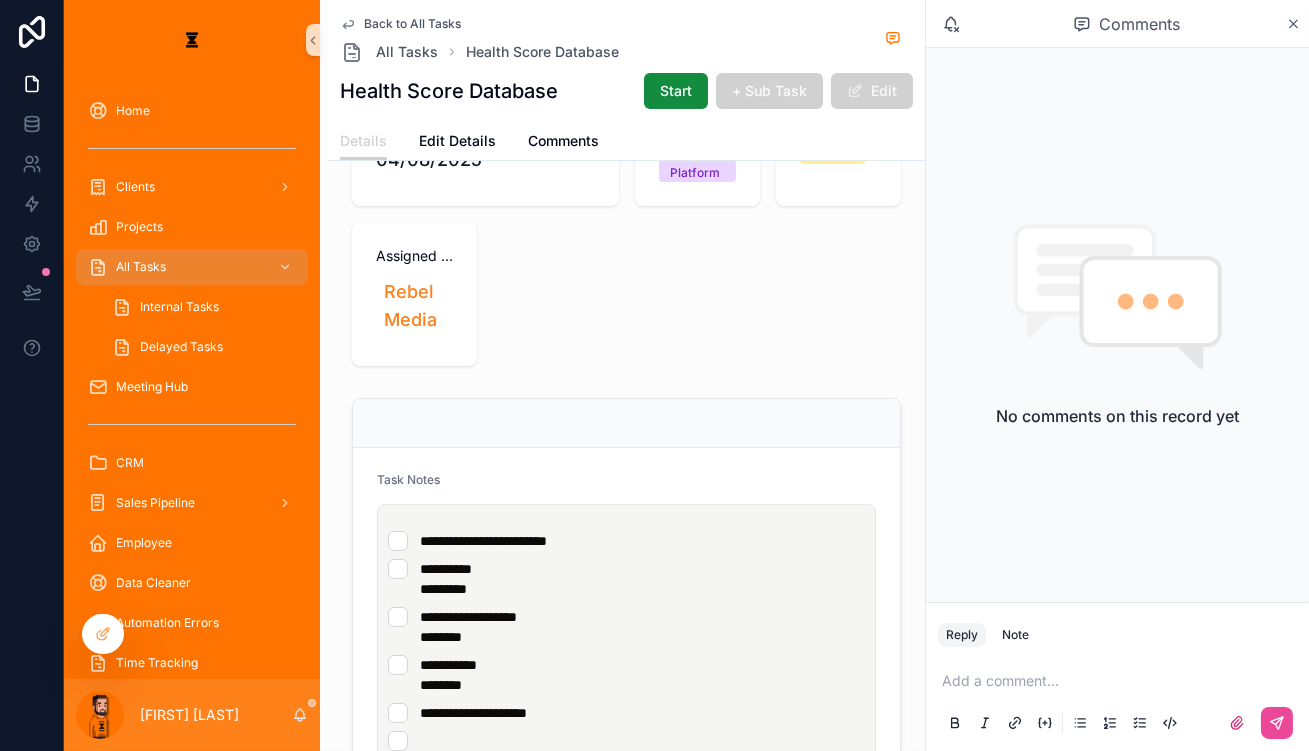 click on "**********" at bounding box center (626, 675) 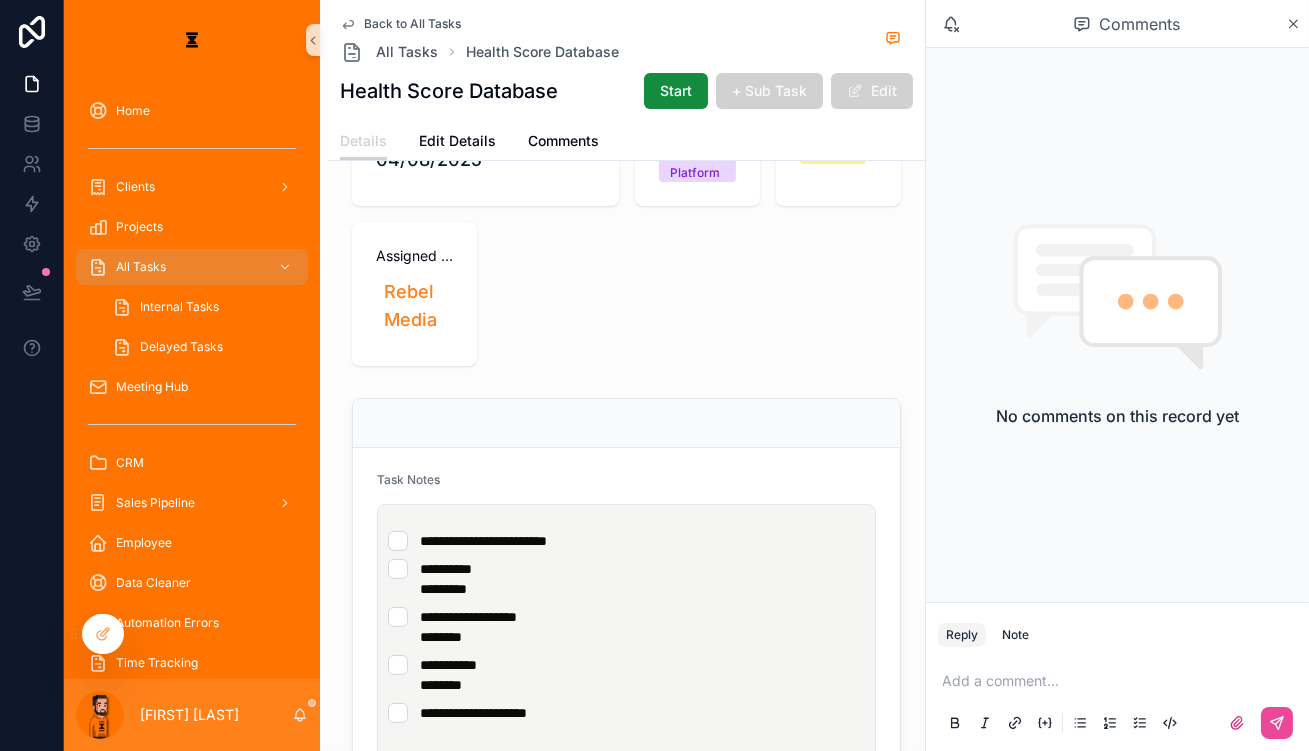 click on "**********" at bounding box center [626, 723] 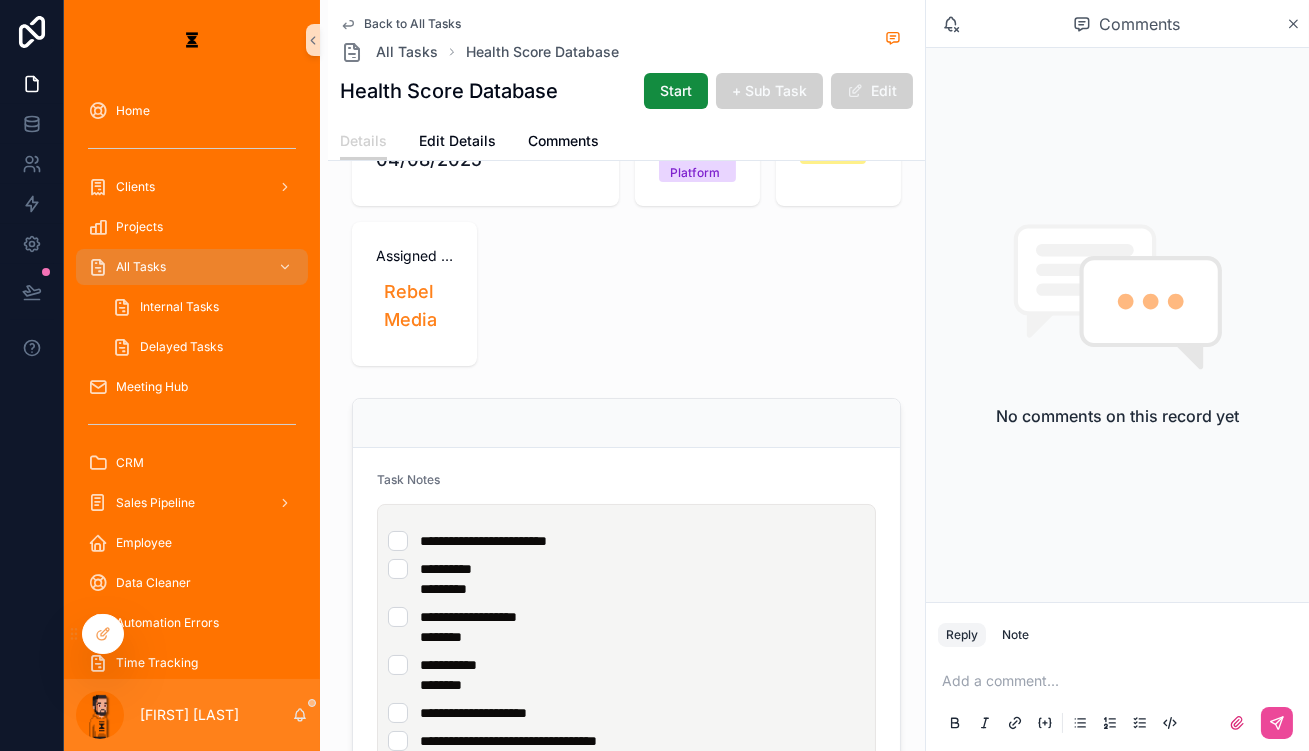 click on "**********" at bounding box center [508, 741] 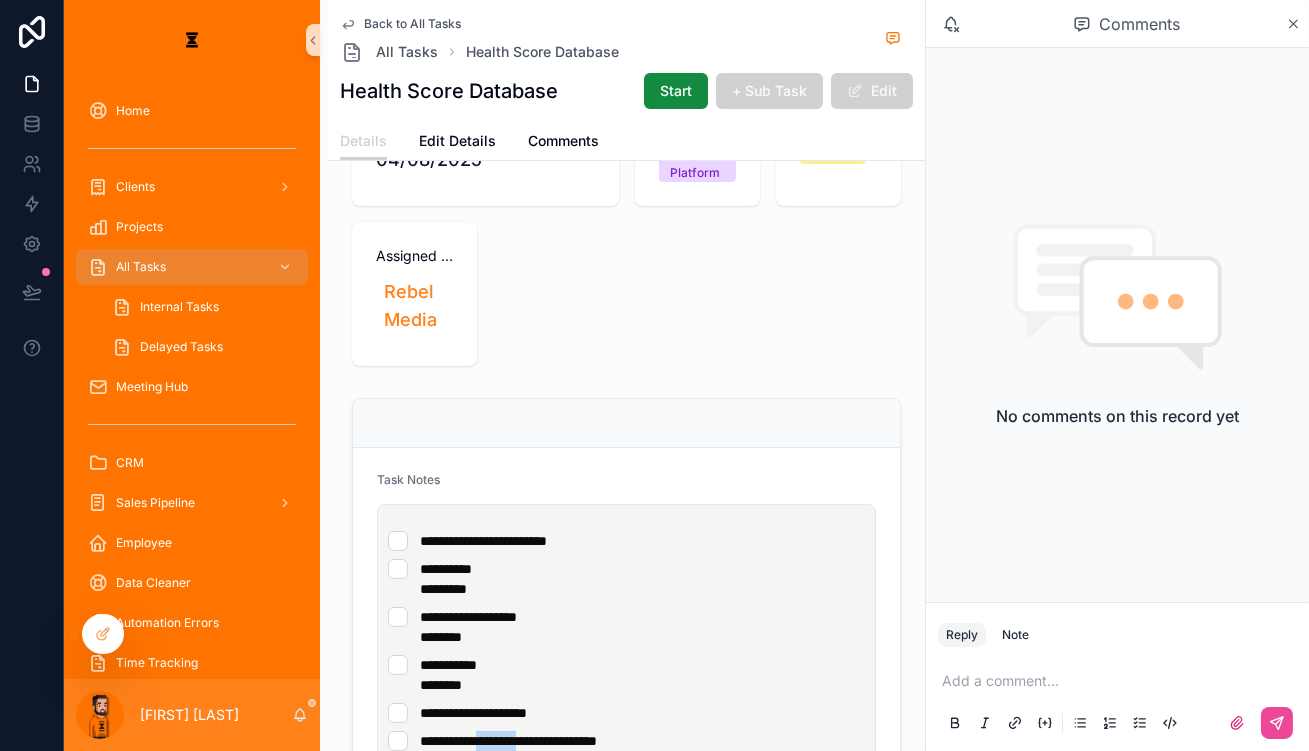 click on "**********" at bounding box center [508, 741] 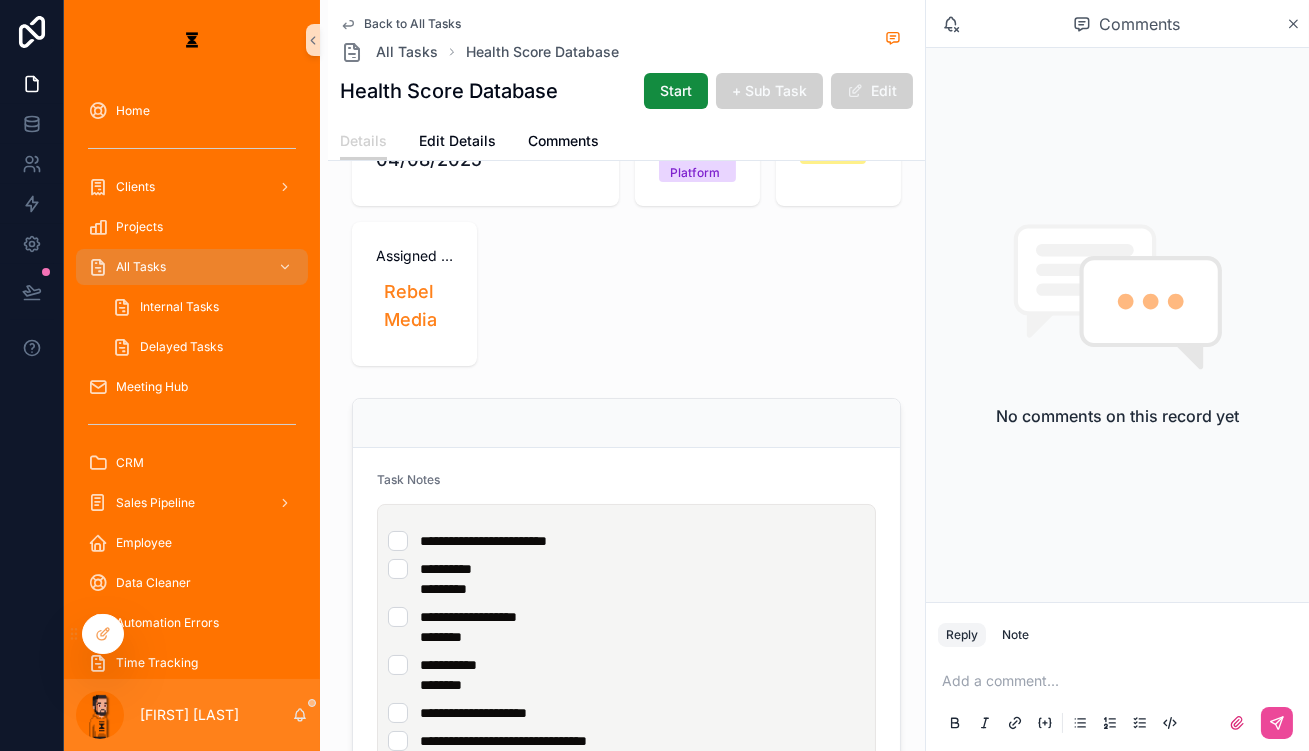click on "**********" at bounding box center (630, 641) 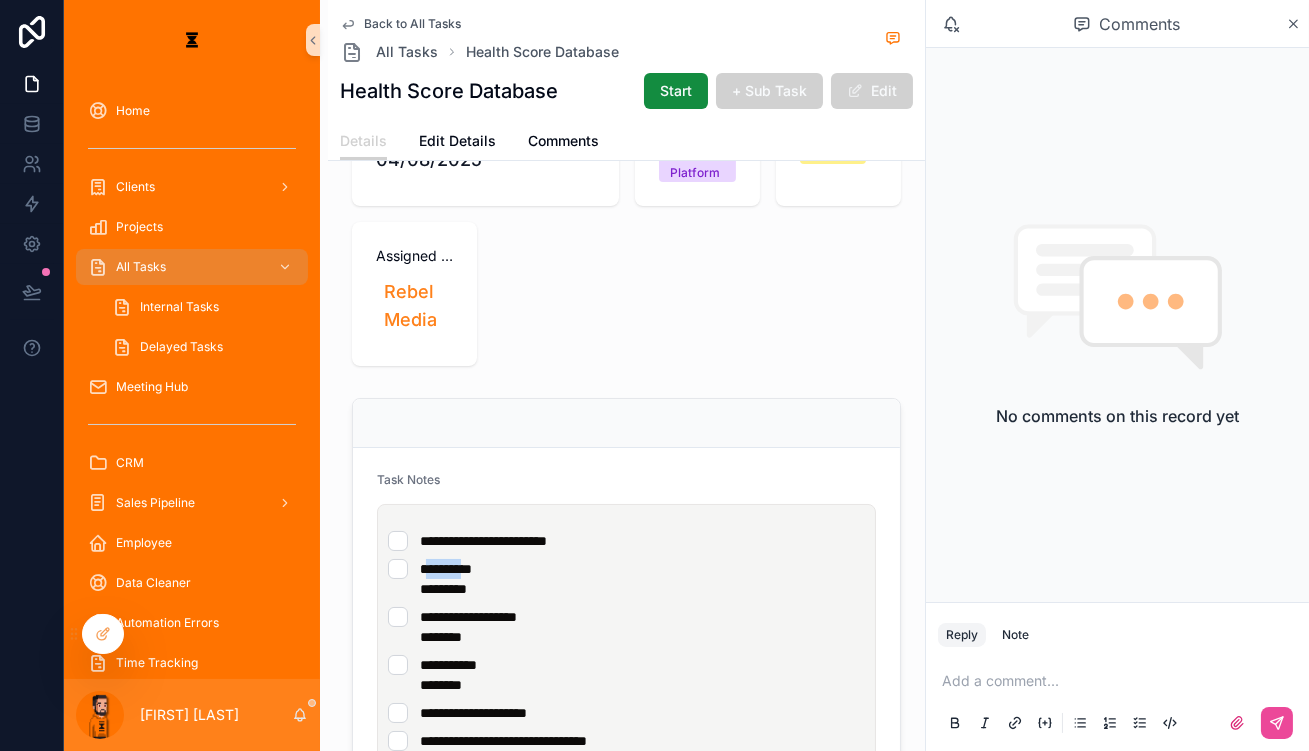 drag, startPoint x: 372, startPoint y: 474, endPoint x: 413, endPoint y: 478, distance: 41.19466 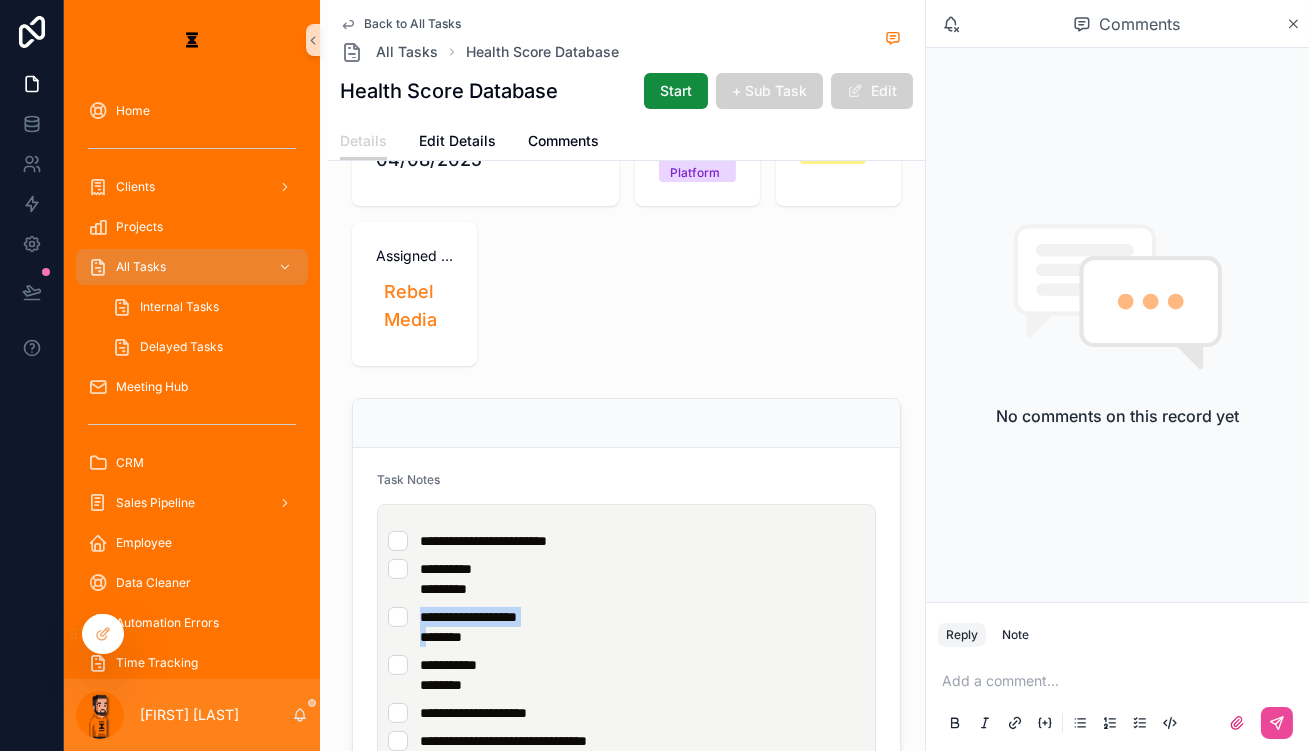 drag, startPoint x: 377, startPoint y: 525, endPoint x: 468, endPoint y: 518, distance: 91.26884 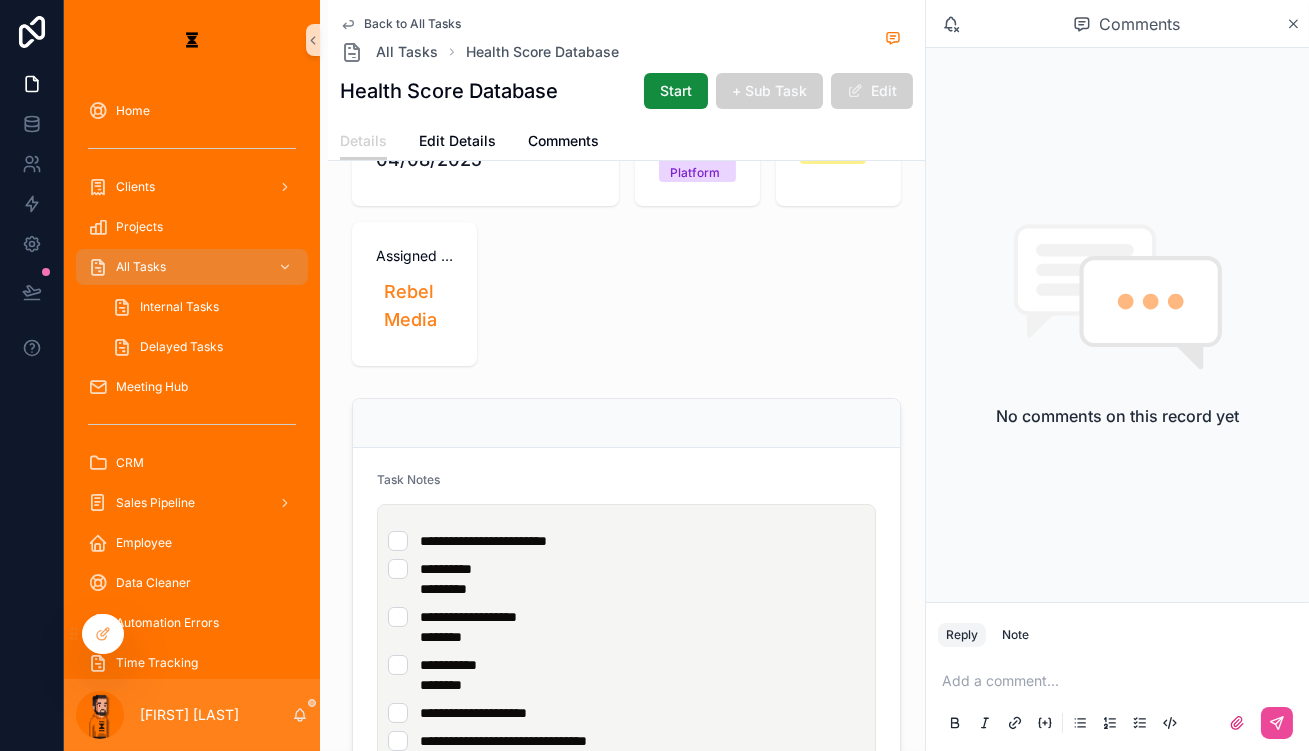 click on "**********" at bounding box center [473, 713] 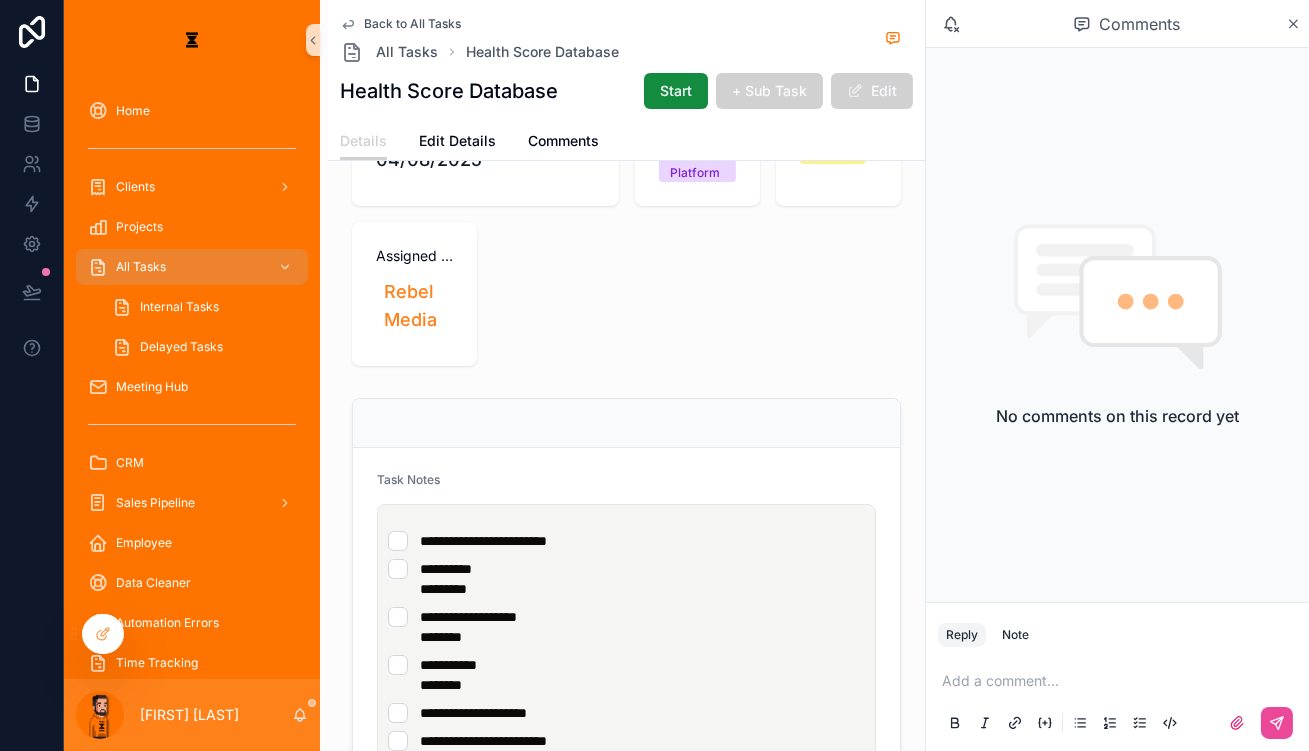 click on "**********" at bounding box center [473, 713] 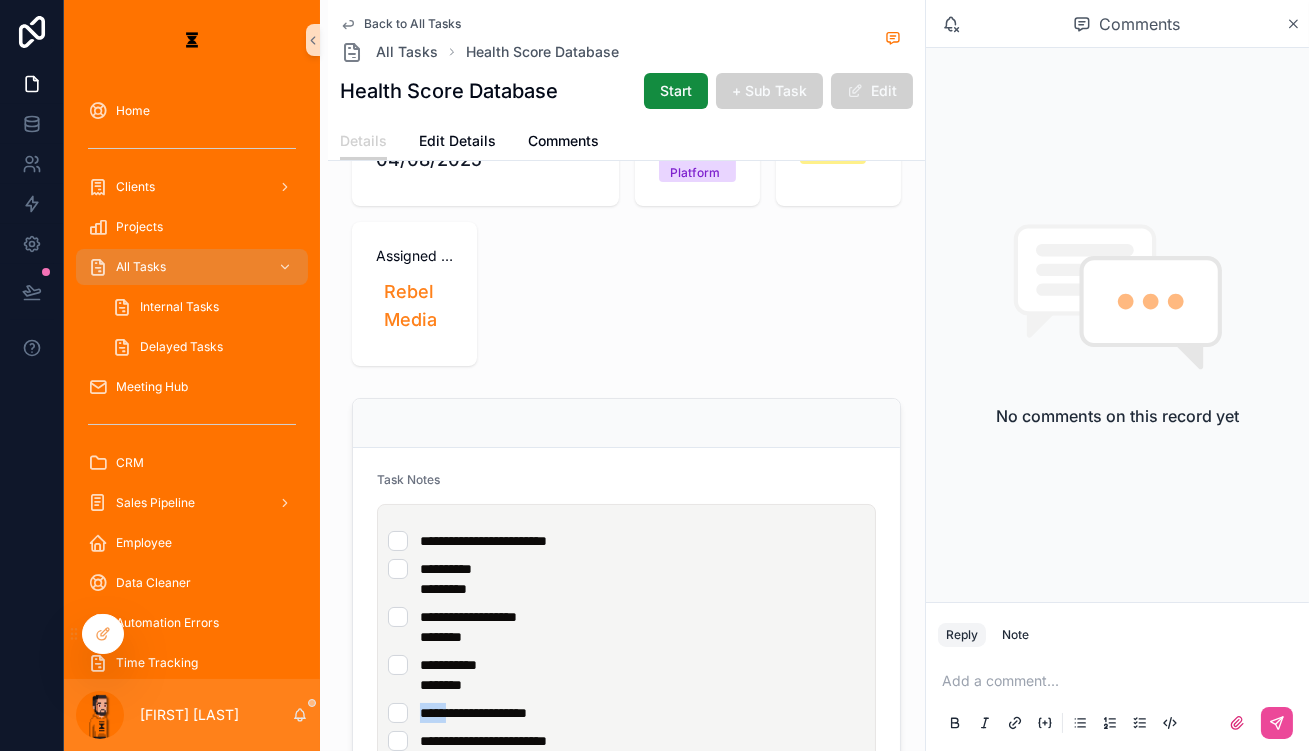click on "**********" at bounding box center [473, 713] 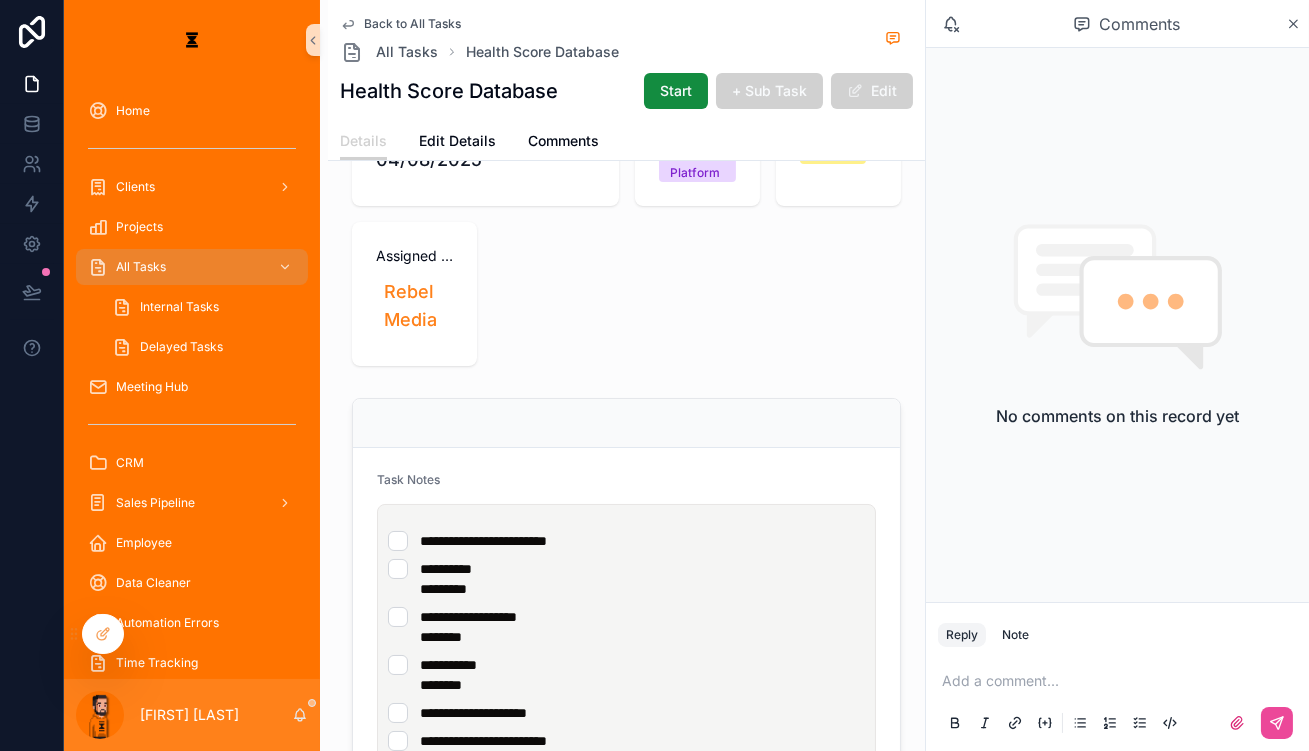 click on "**********" at bounding box center [630, 683] 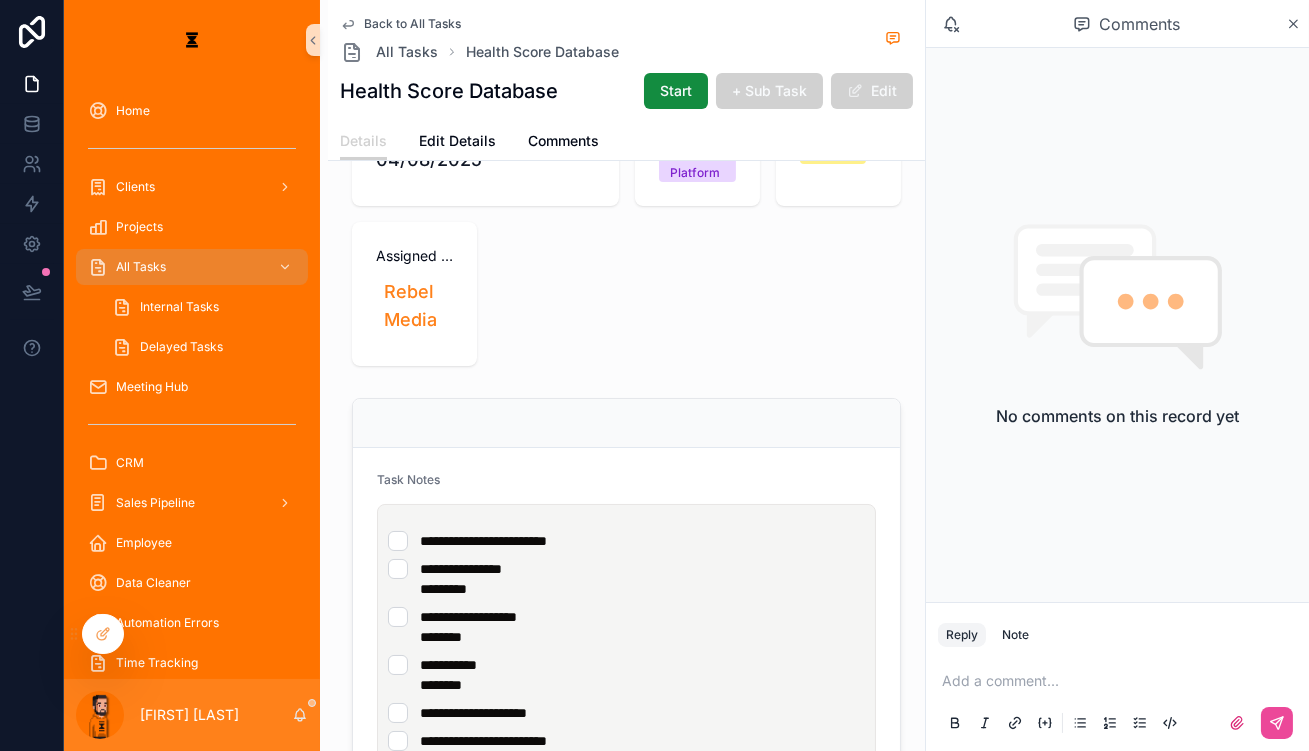 click on "**********" at bounding box center [468, 617] 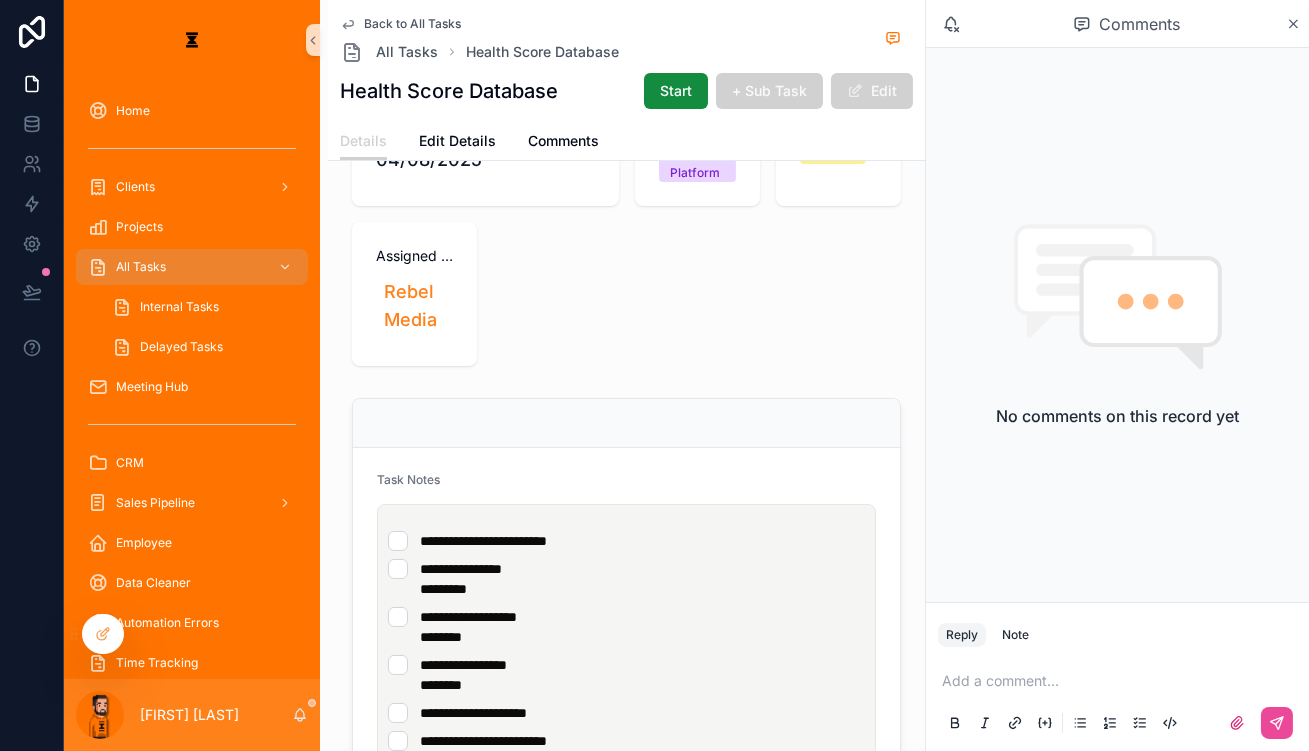 click on "**********" at bounding box center (630, 683) 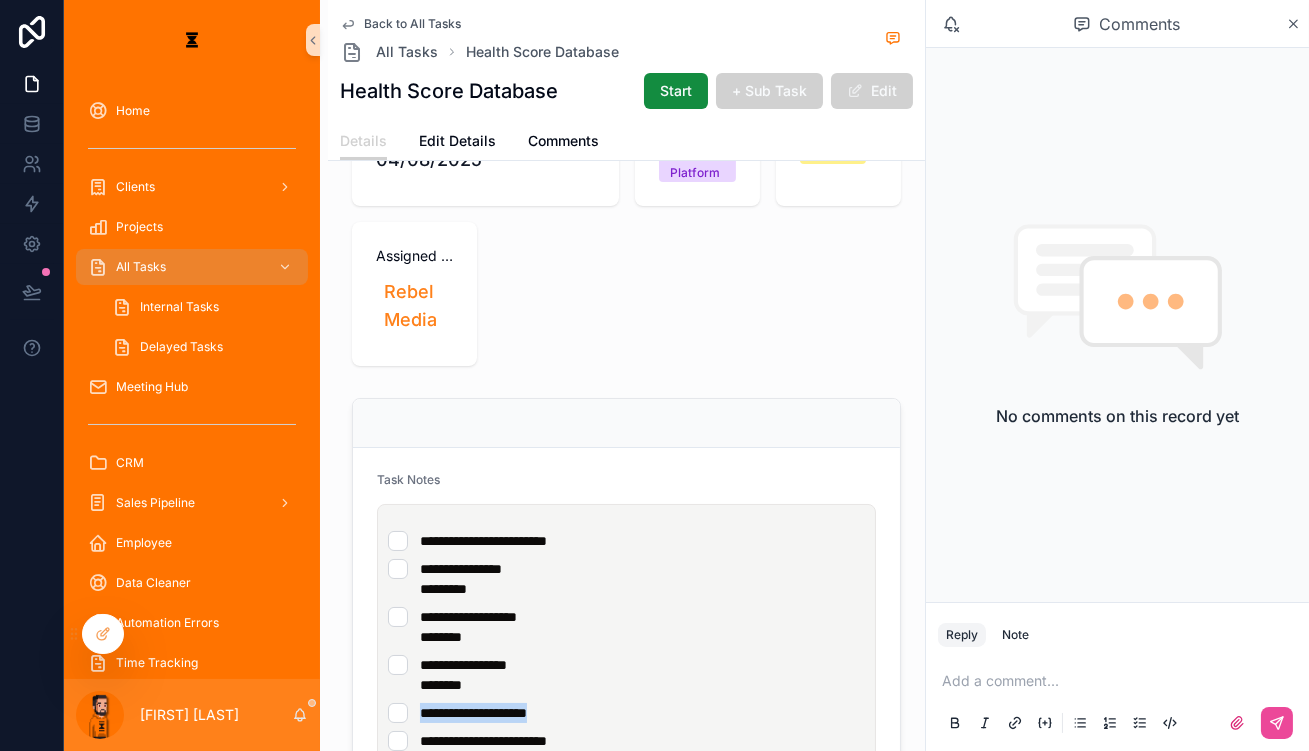 drag, startPoint x: 360, startPoint y: 592, endPoint x: 551, endPoint y: 581, distance: 191.3165 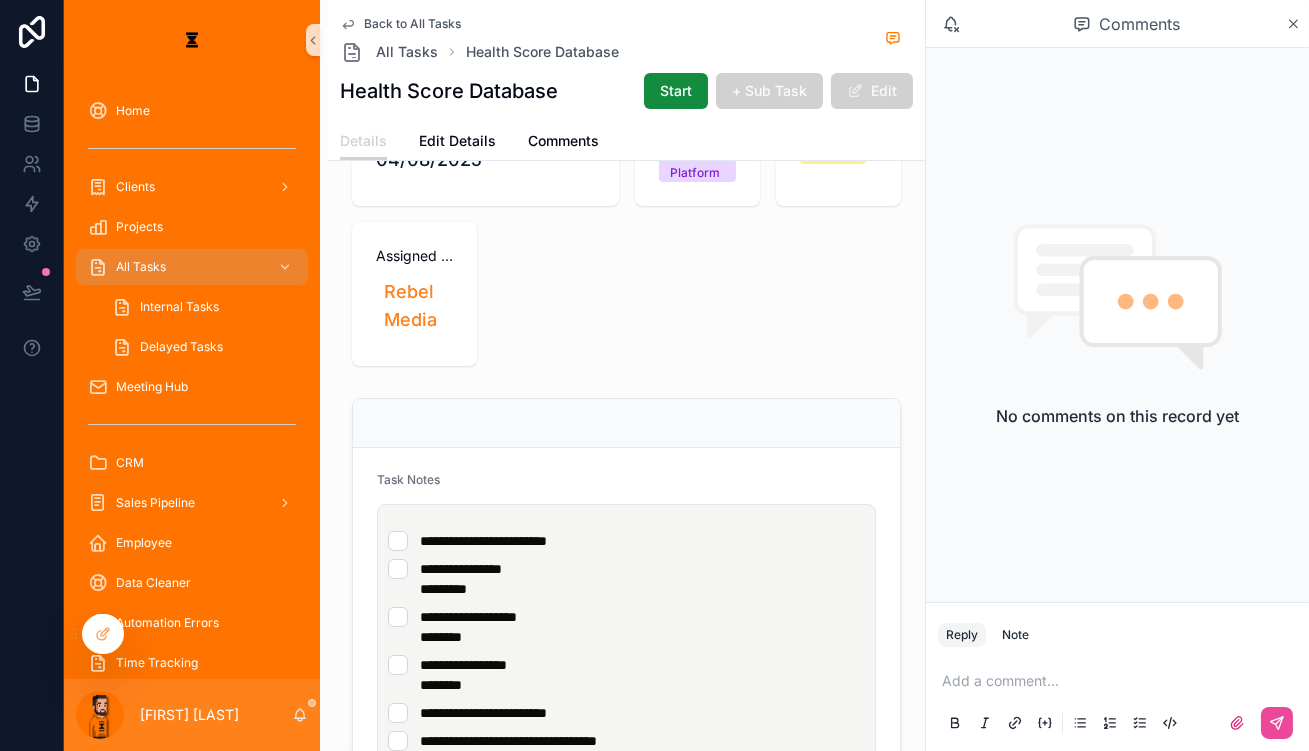 click on "**********" at bounding box center (626, 713) 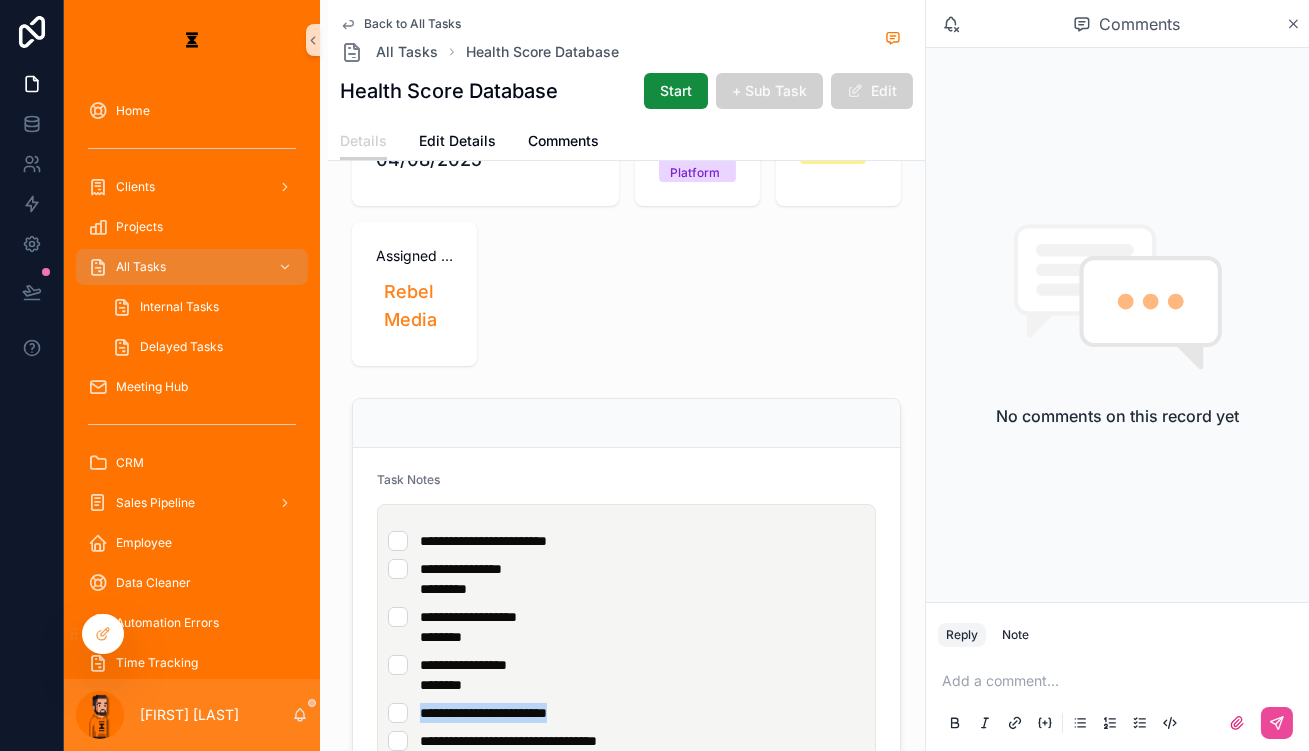 drag, startPoint x: 368, startPoint y: 600, endPoint x: 565, endPoint y: 590, distance: 197.25365 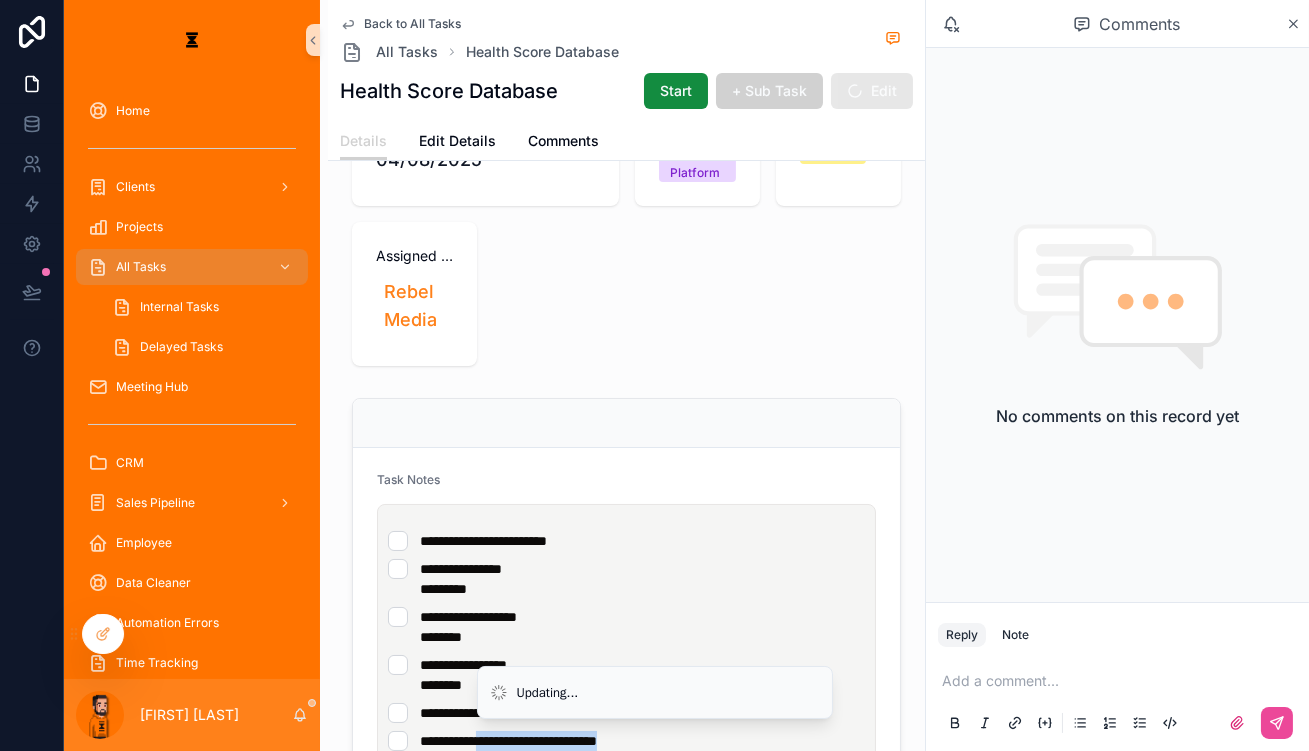 drag, startPoint x: 593, startPoint y: 618, endPoint x: 481, endPoint y: 608, distance: 112.44554 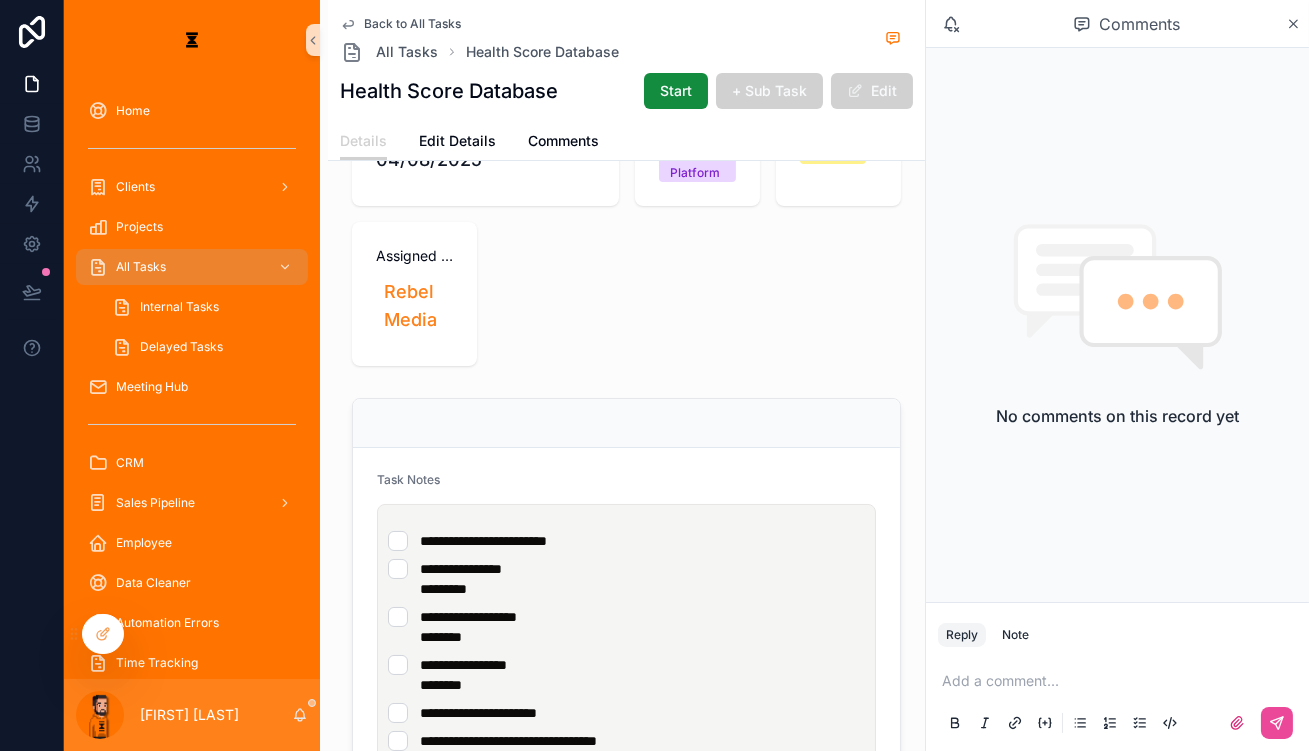 click on "**********" at bounding box center (630, 669) 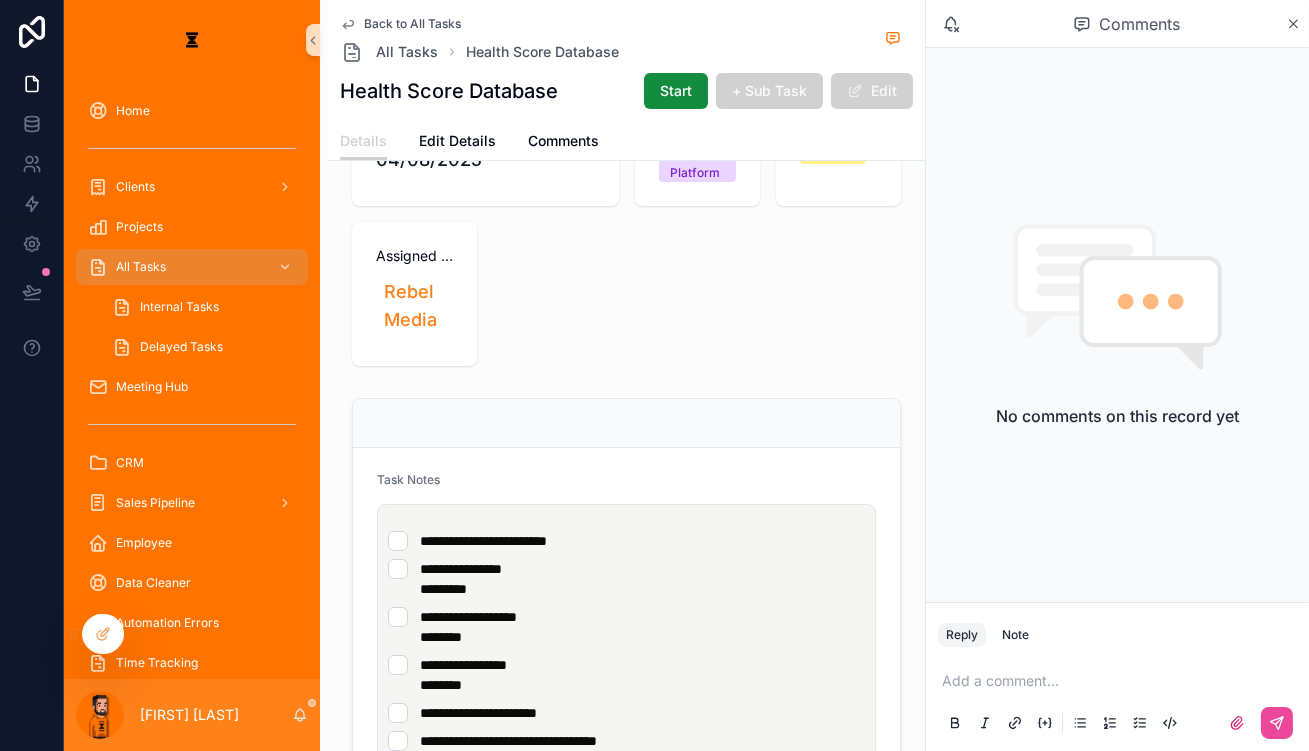 click on "**********" at bounding box center [508, 741] 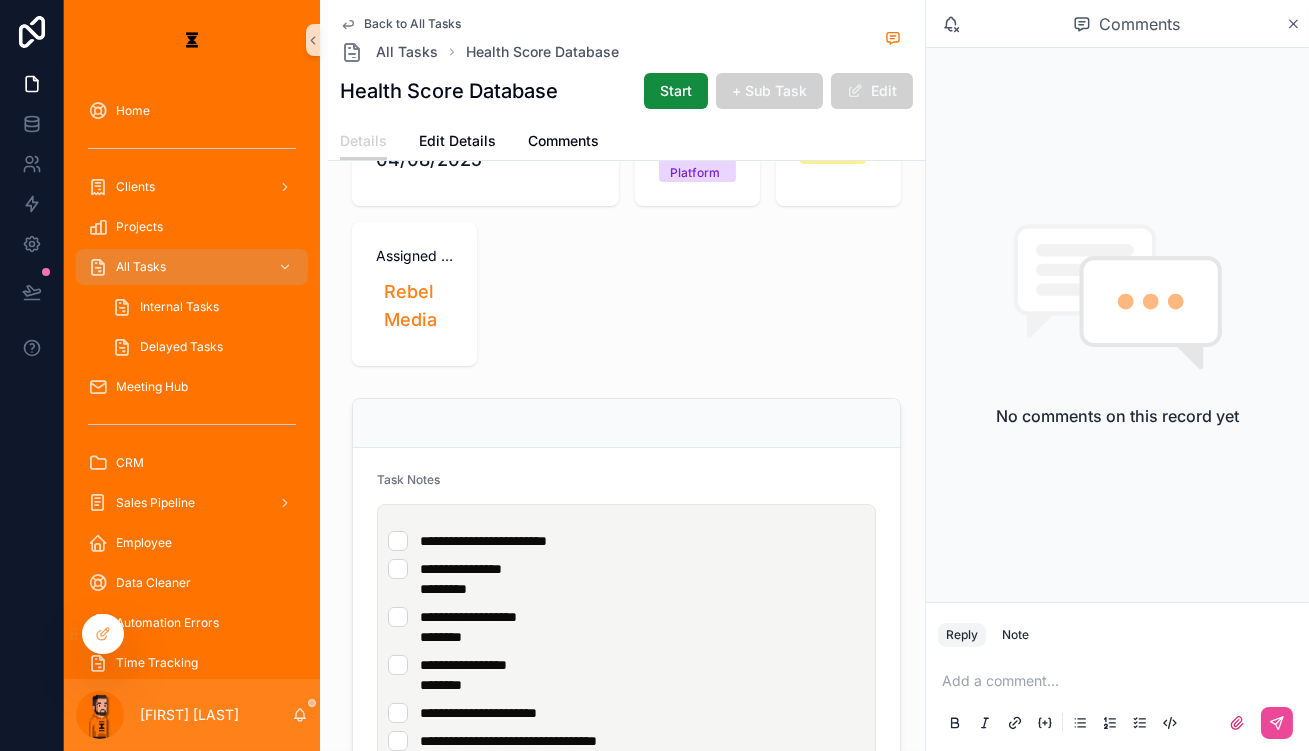 click on "**********" at bounding box center [626, 741] 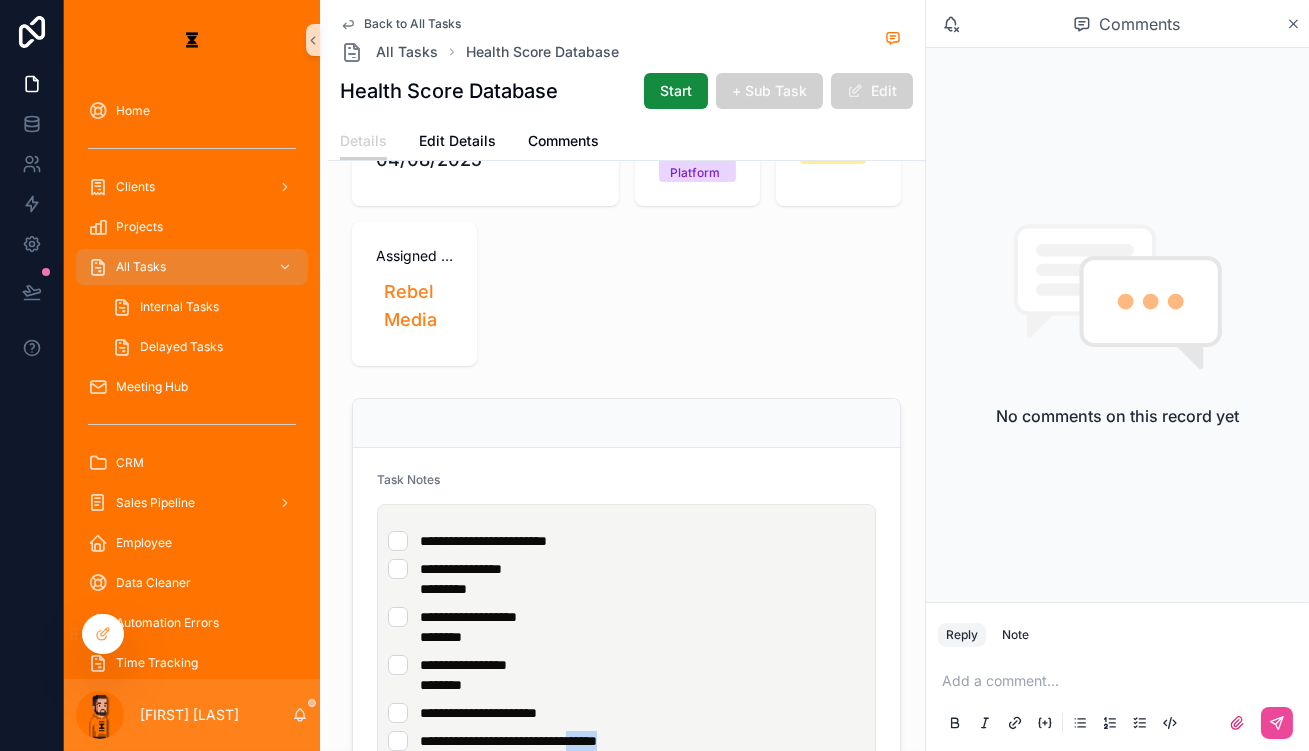 click on "**********" at bounding box center [508, 741] 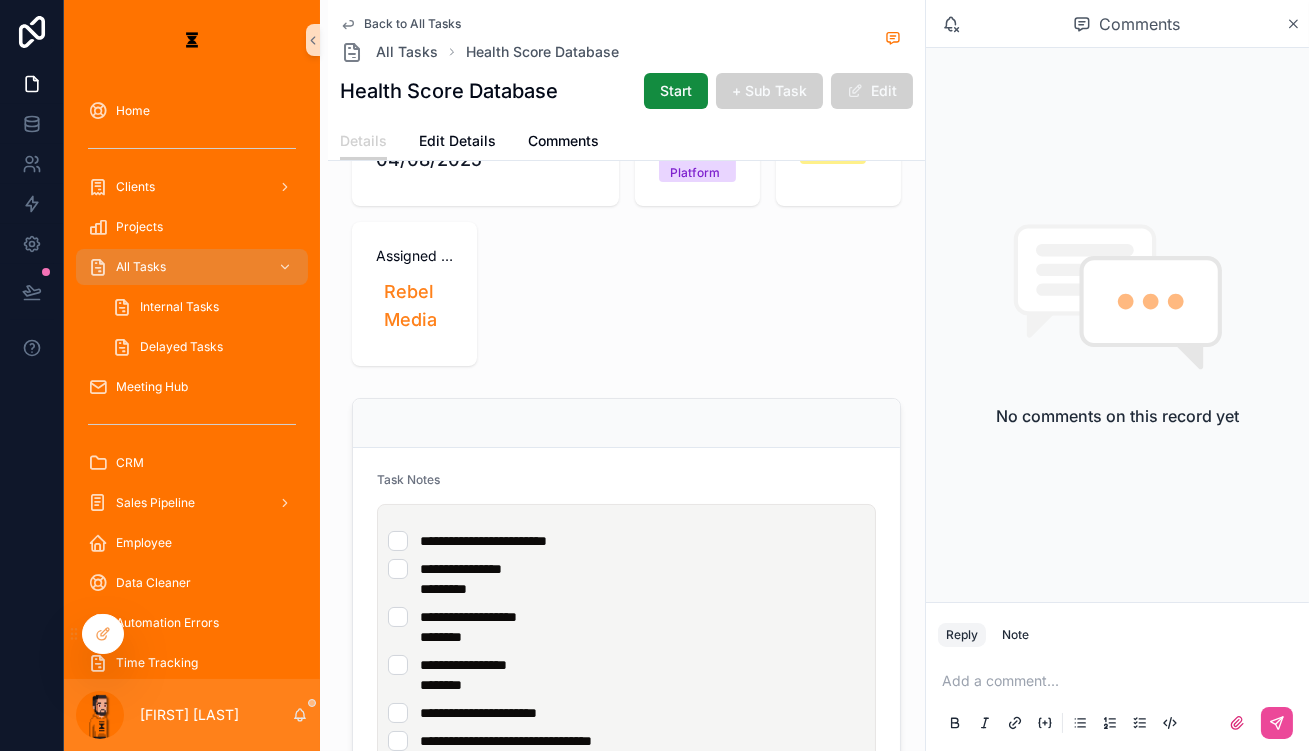 drag, startPoint x: 557, startPoint y: 636, endPoint x: 367, endPoint y: 637, distance: 190.00262 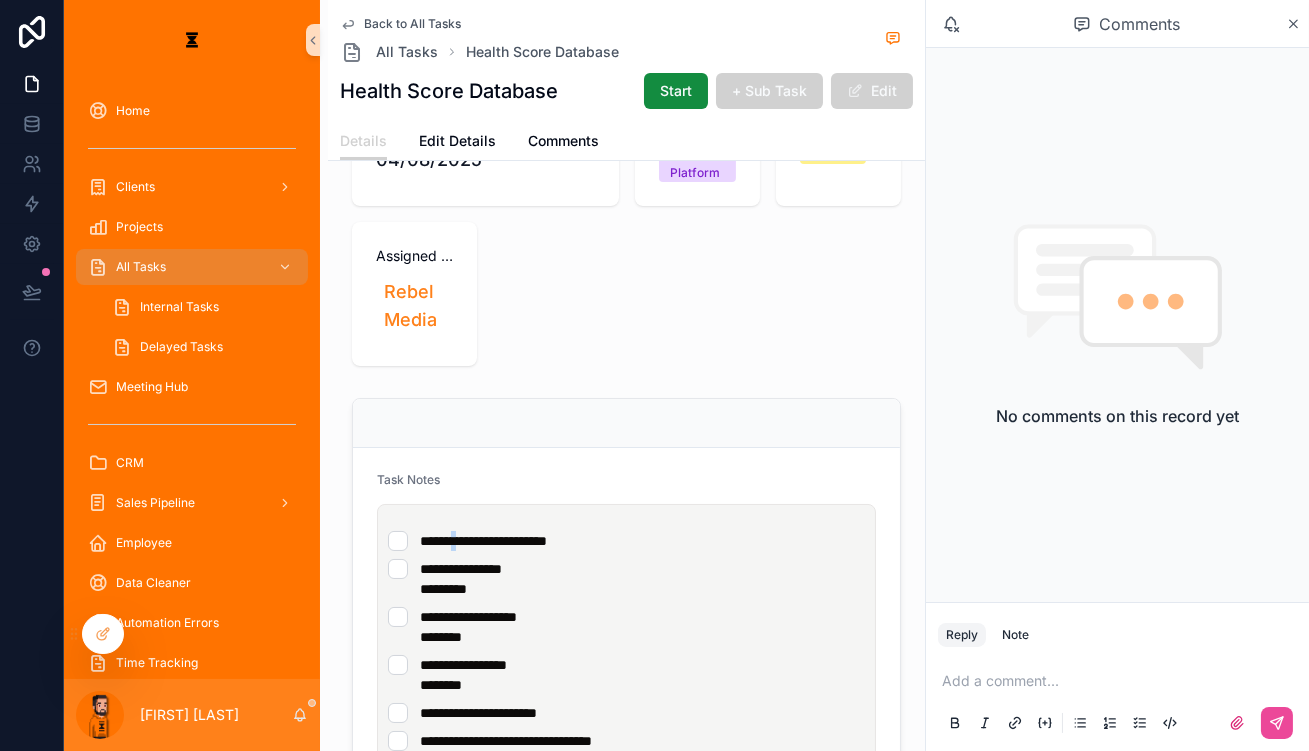 click on "**********" at bounding box center [626, 541] 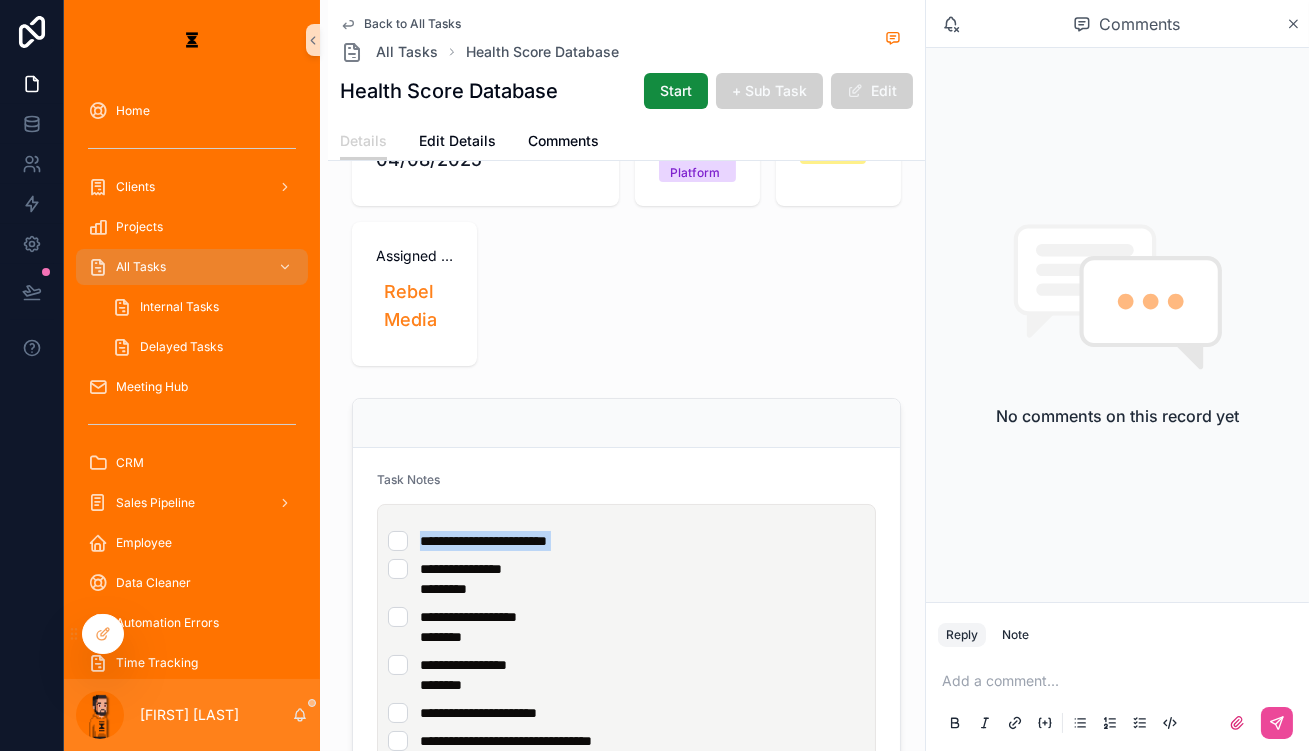 click on "**********" at bounding box center (626, 541) 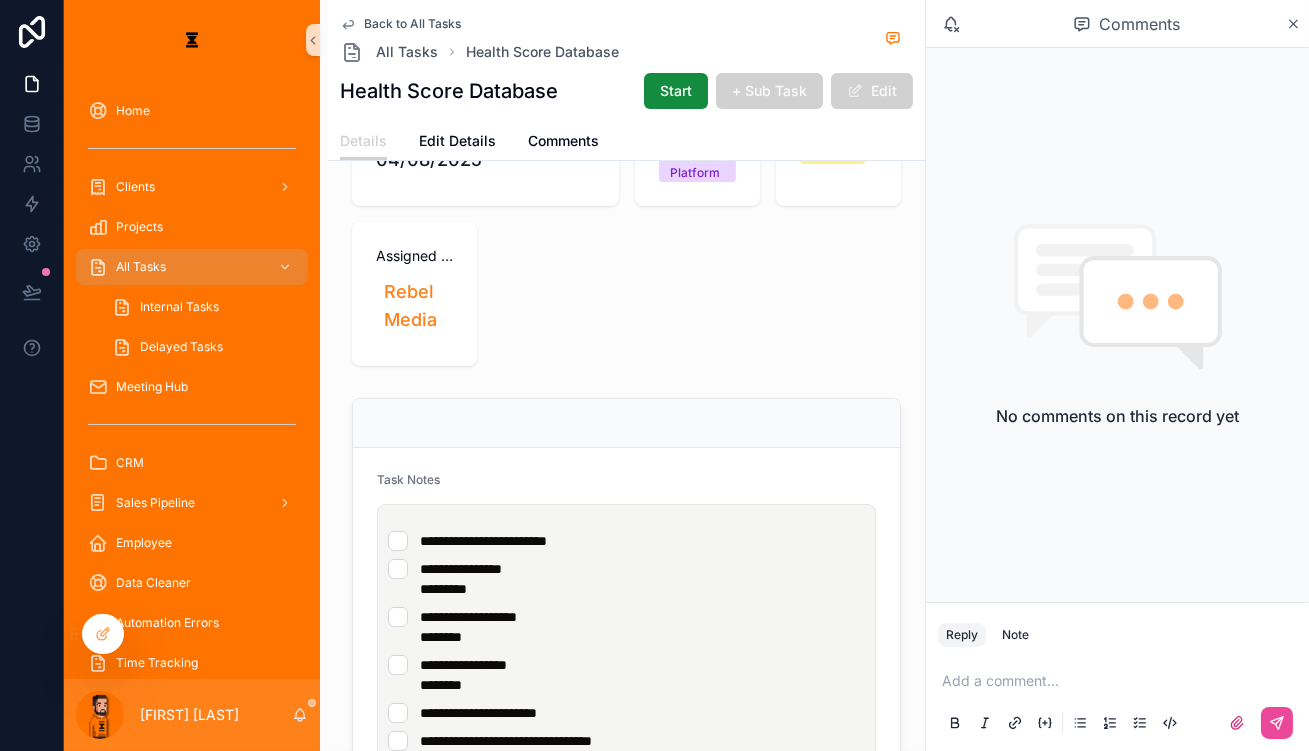 click on "**********" at bounding box center [630, 655] 